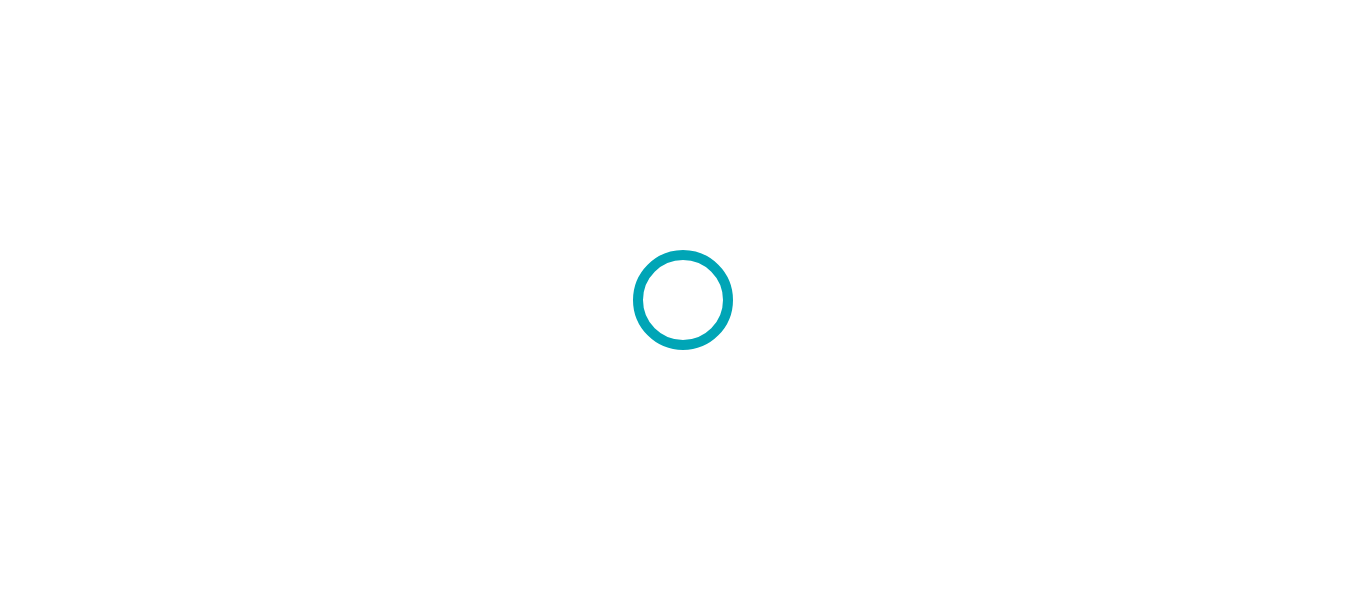 scroll, scrollTop: 0, scrollLeft: 0, axis: both 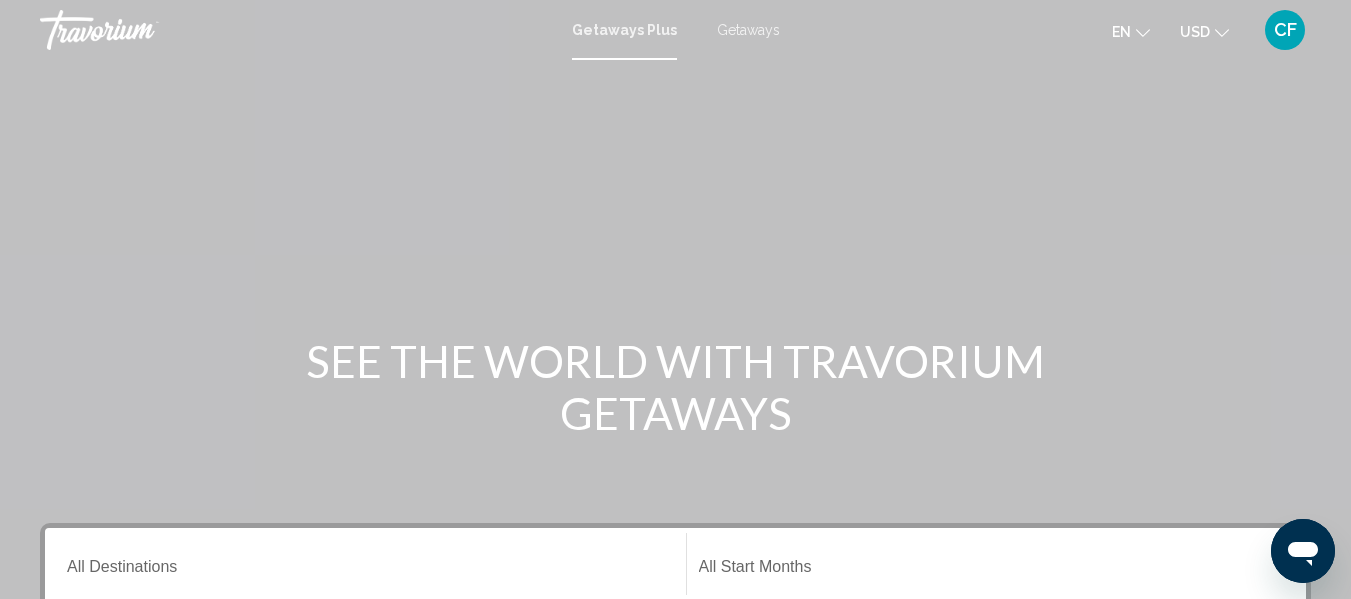 click on "Getaways" at bounding box center (748, 30) 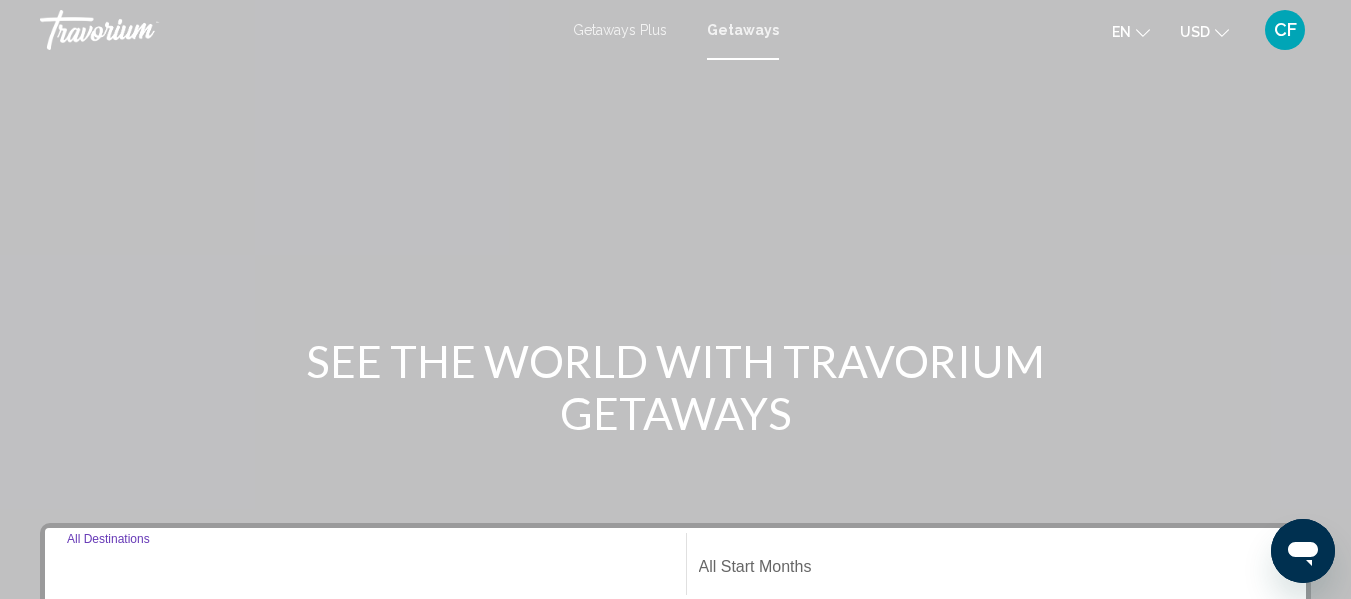 click on "Destination All Destinations" at bounding box center (365, 571) 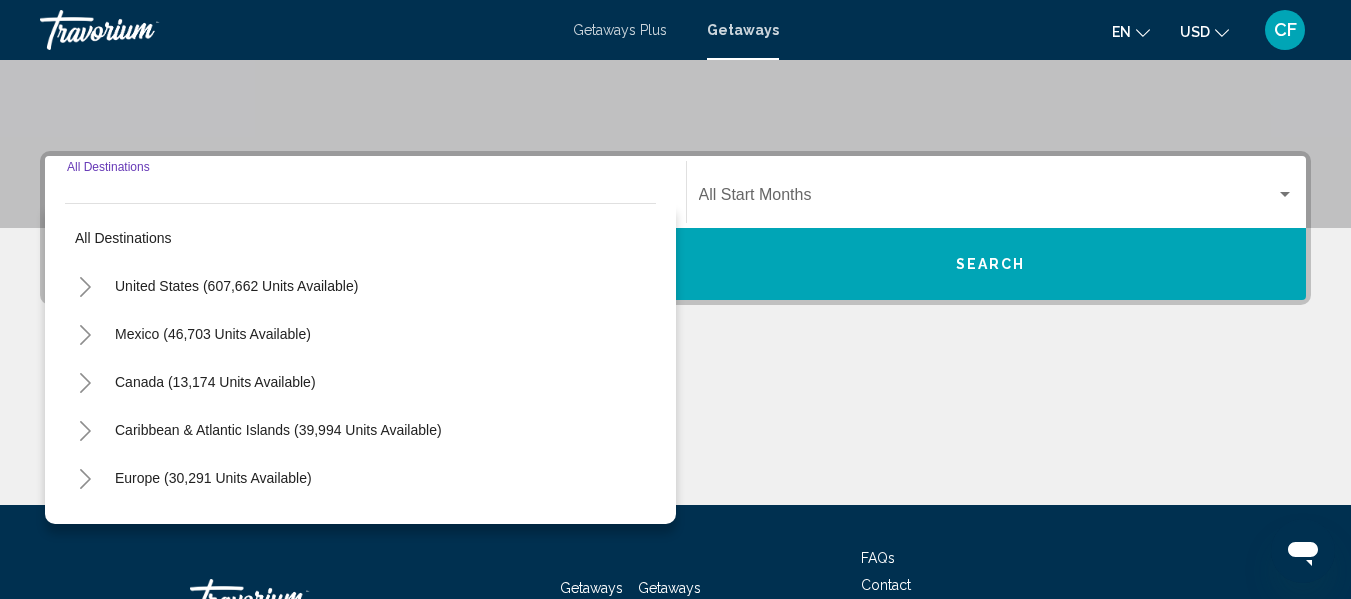scroll, scrollTop: 458, scrollLeft: 0, axis: vertical 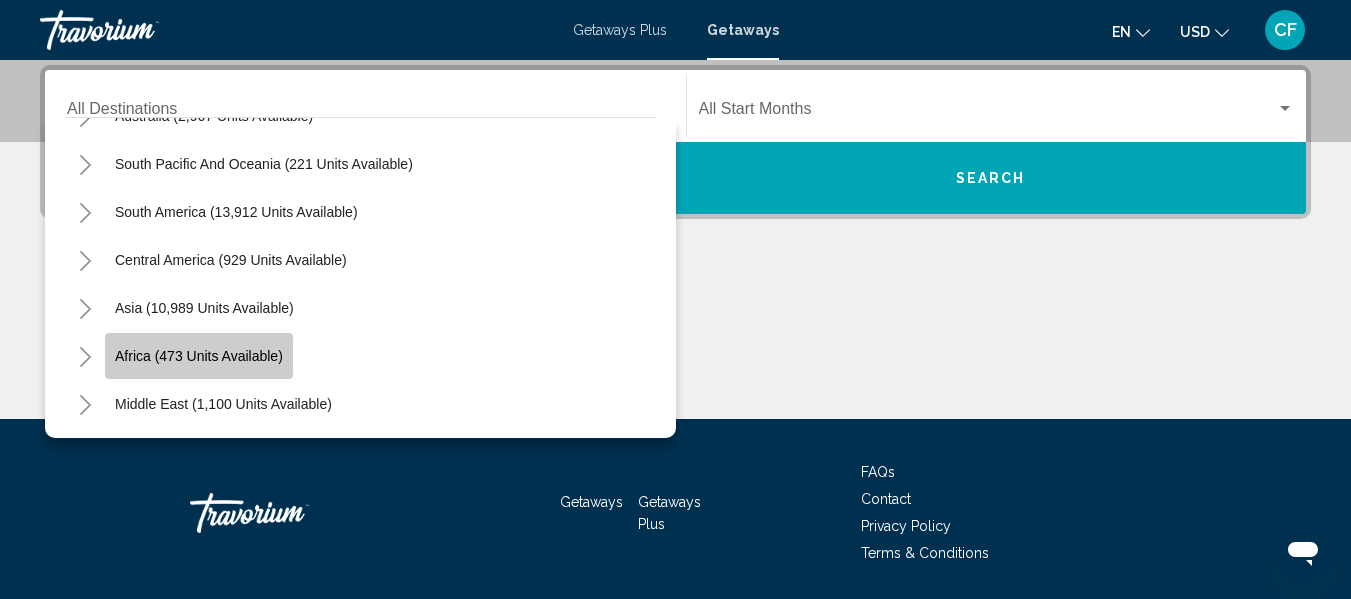 click on "Africa (473 units available)" 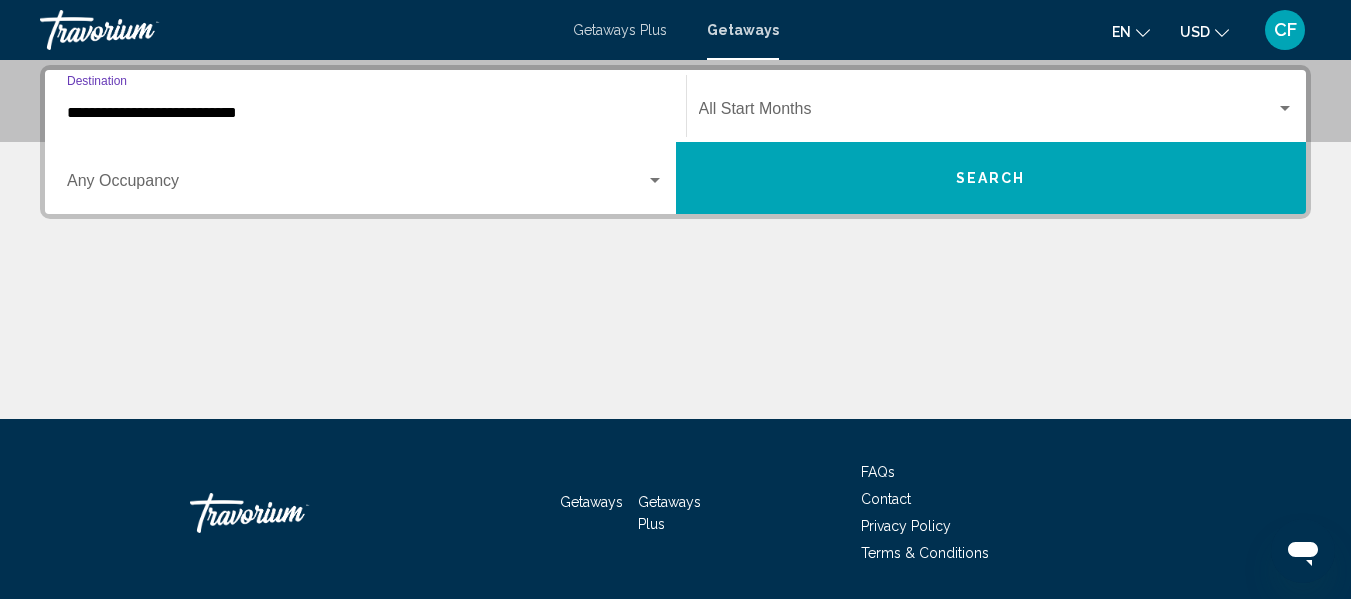 click at bounding box center (988, 113) 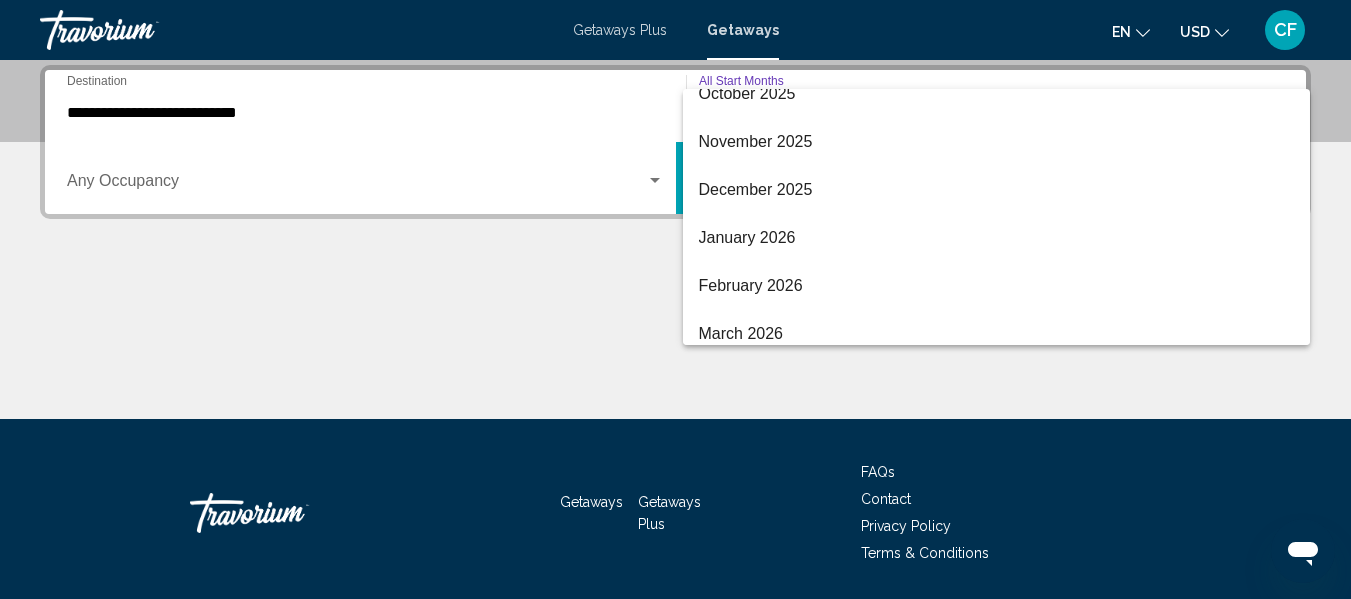 scroll, scrollTop: 217, scrollLeft: 0, axis: vertical 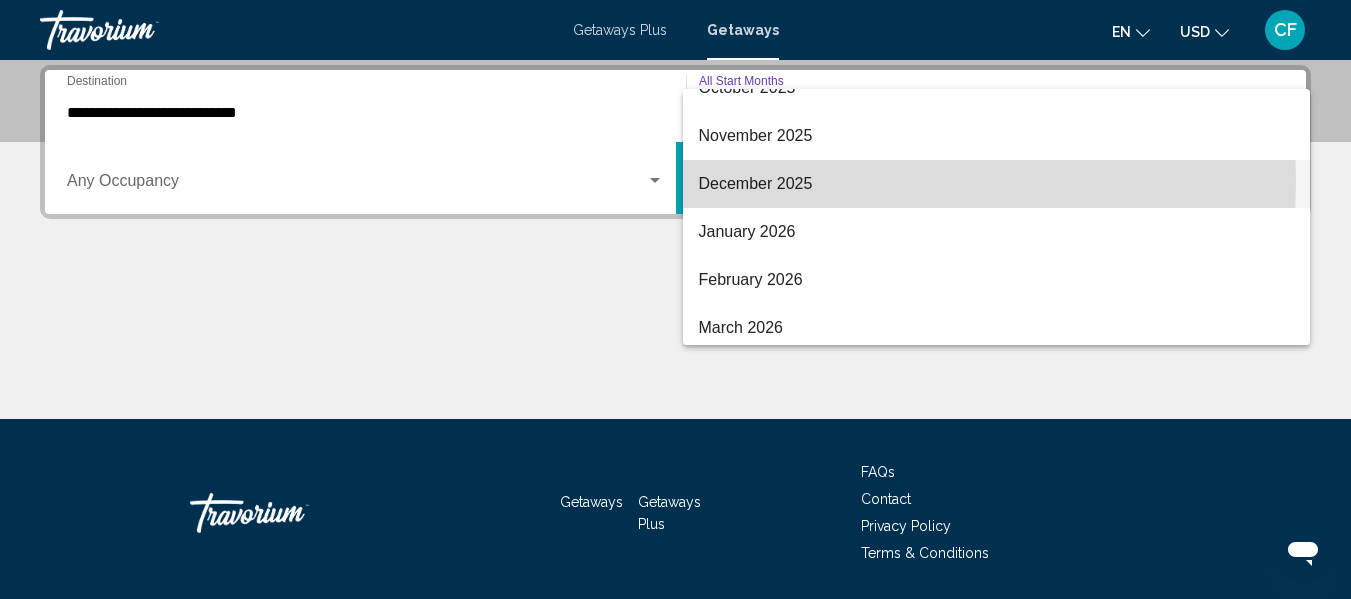 click on "December 2025" at bounding box center [997, 184] 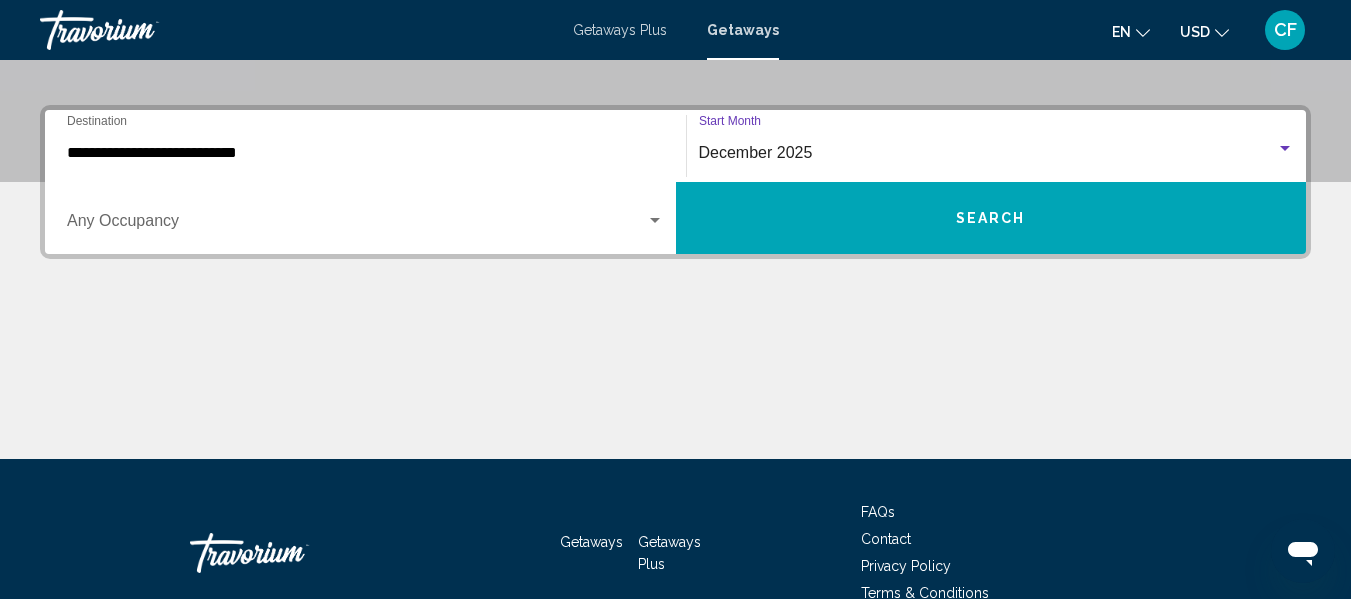 scroll, scrollTop: 358, scrollLeft: 0, axis: vertical 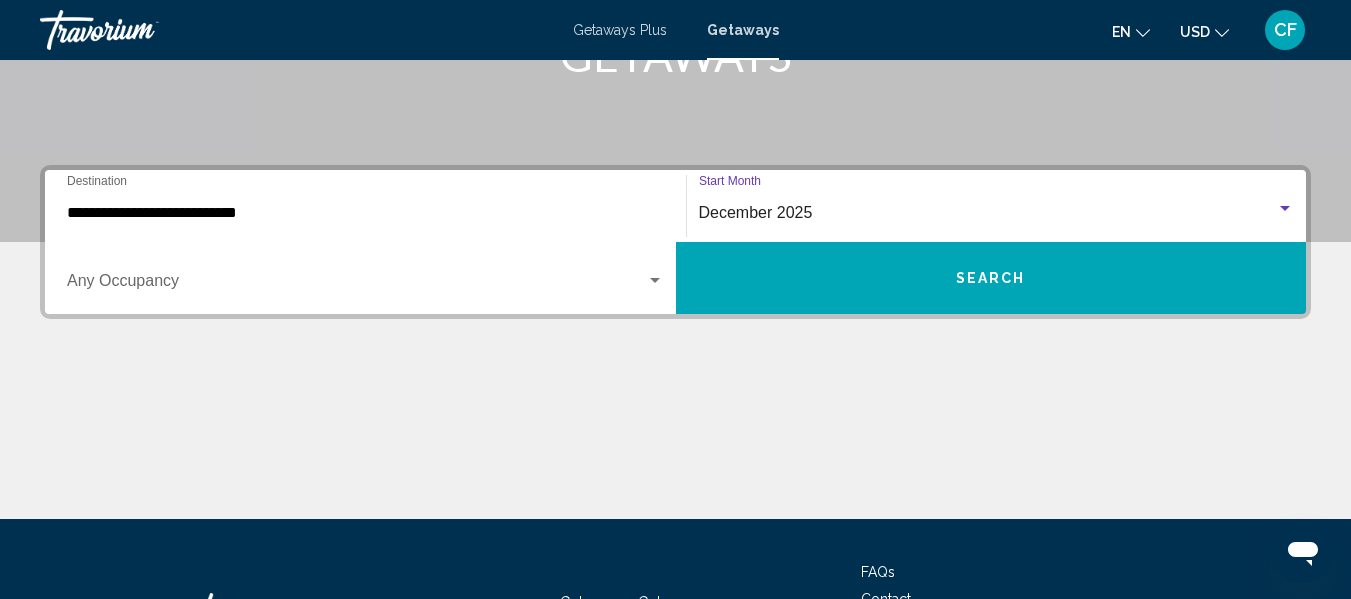 click on "Search" at bounding box center [991, 278] 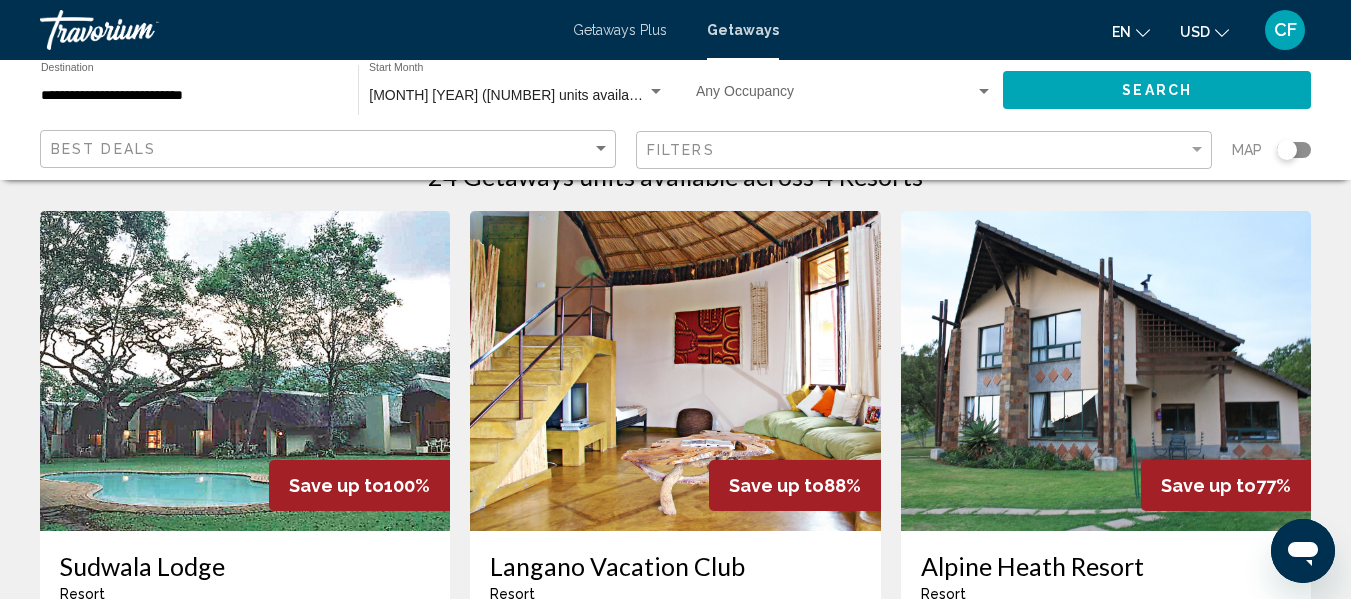 scroll, scrollTop: 0, scrollLeft: 0, axis: both 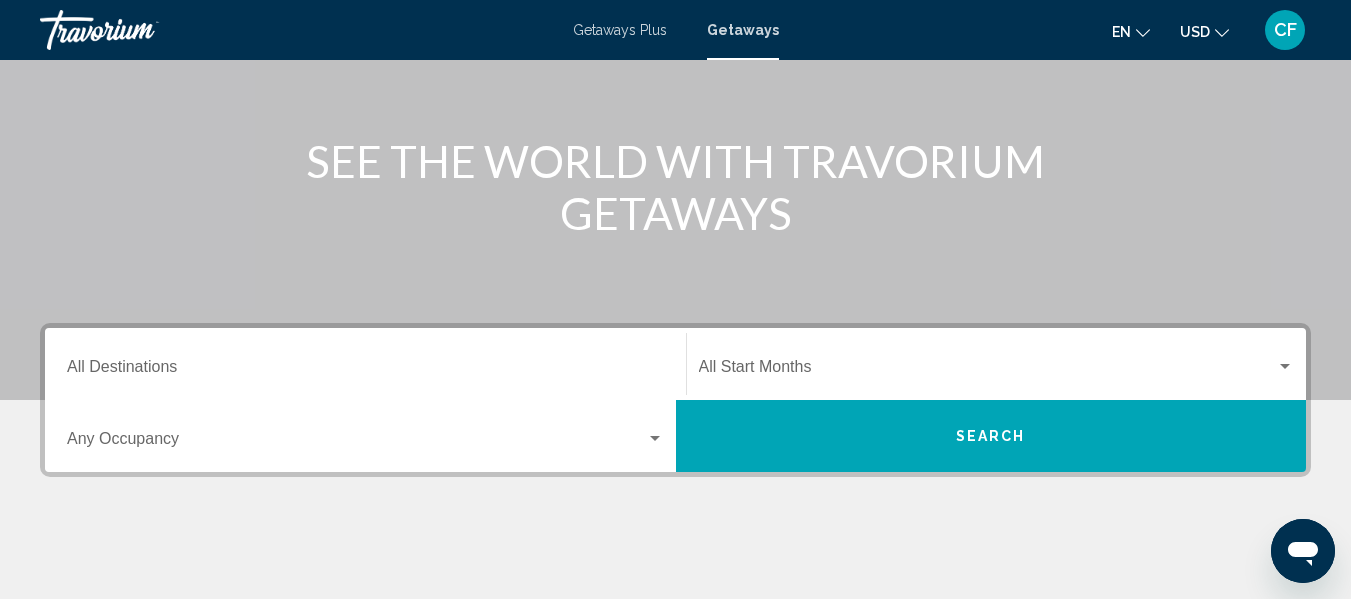 click on "Destination All Destinations" at bounding box center (365, 371) 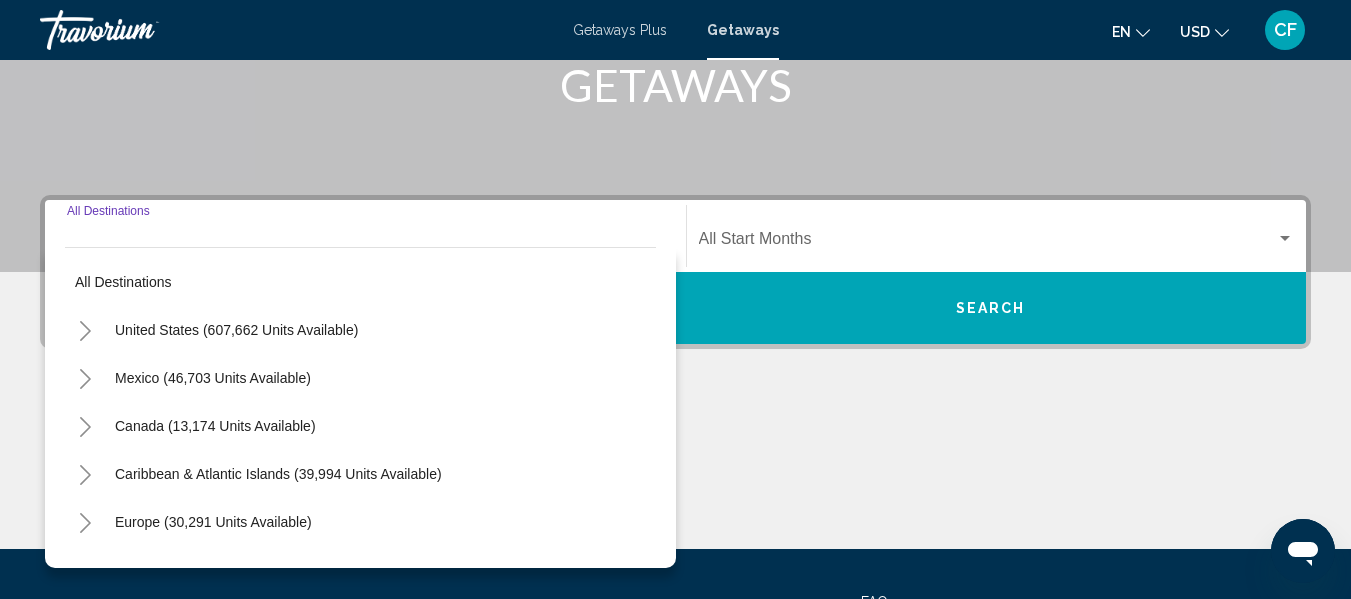 scroll, scrollTop: 458, scrollLeft: 0, axis: vertical 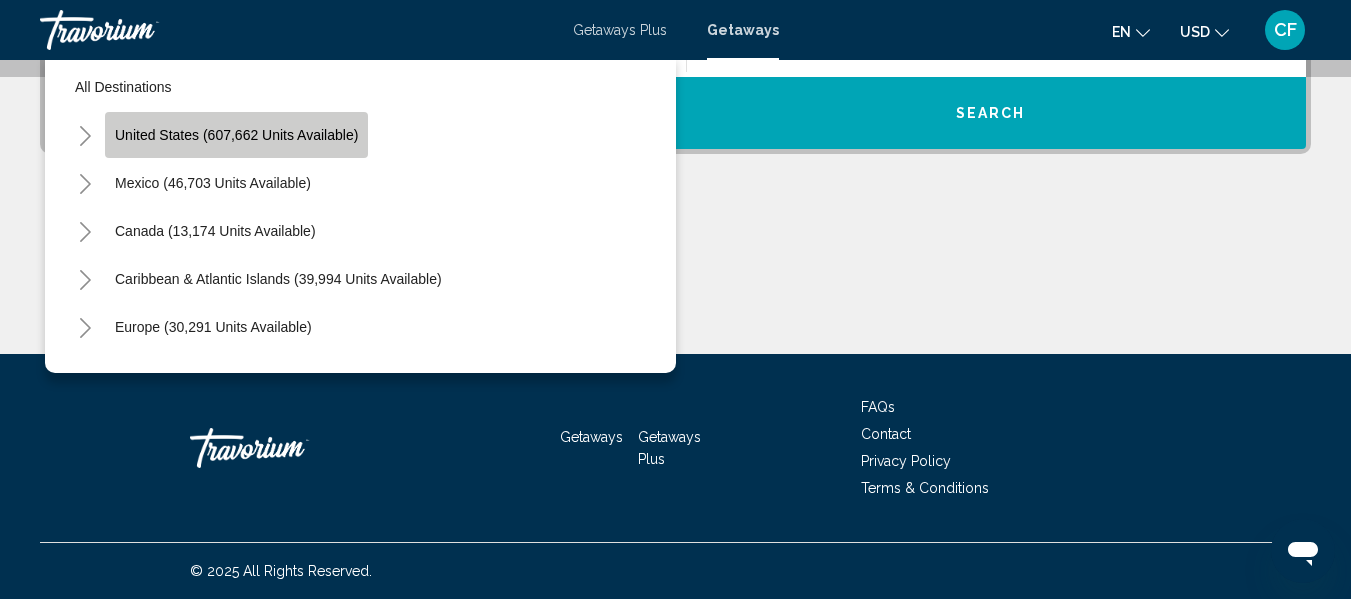 click on "United States (607,662 units available)" 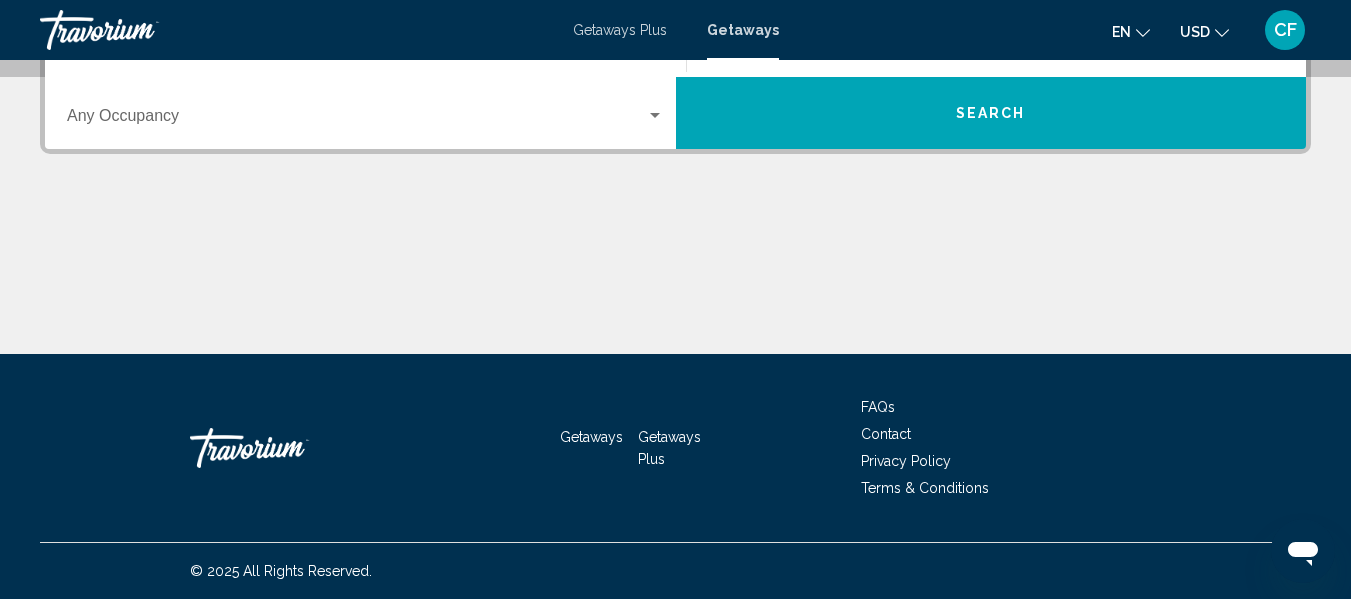 scroll, scrollTop: 458, scrollLeft: 0, axis: vertical 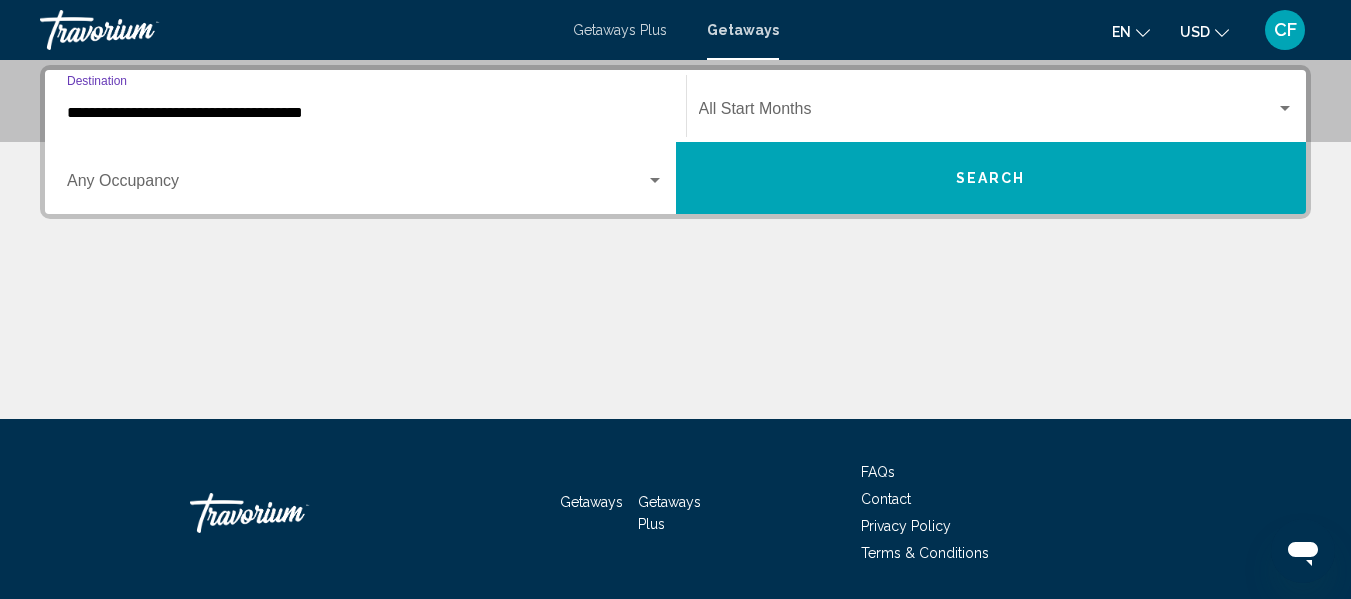 click on "**********" at bounding box center (365, 113) 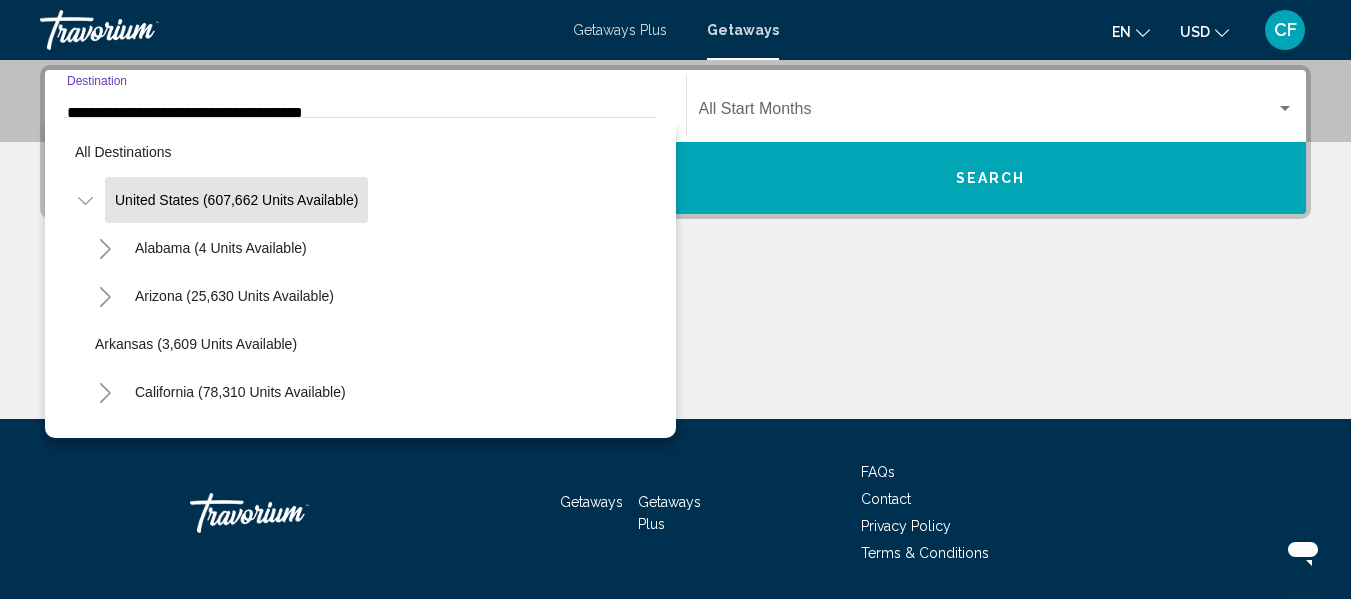 scroll, scrollTop: 359, scrollLeft: 0, axis: vertical 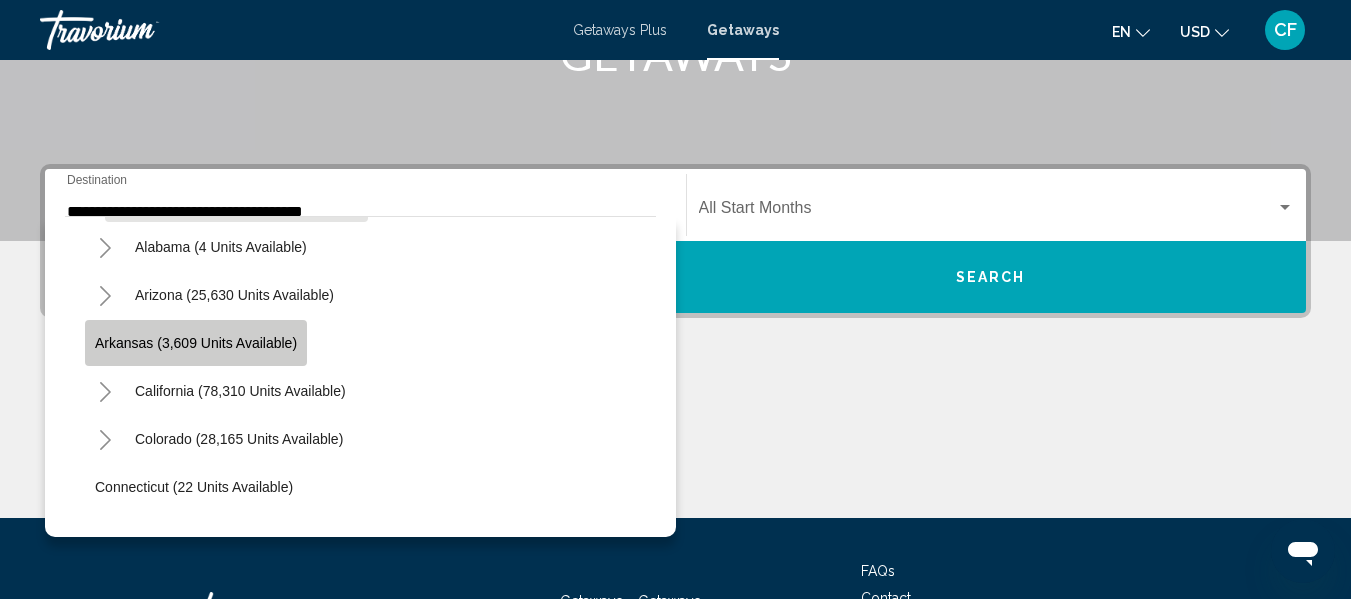 click on "Arkansas (3,609 units available)" 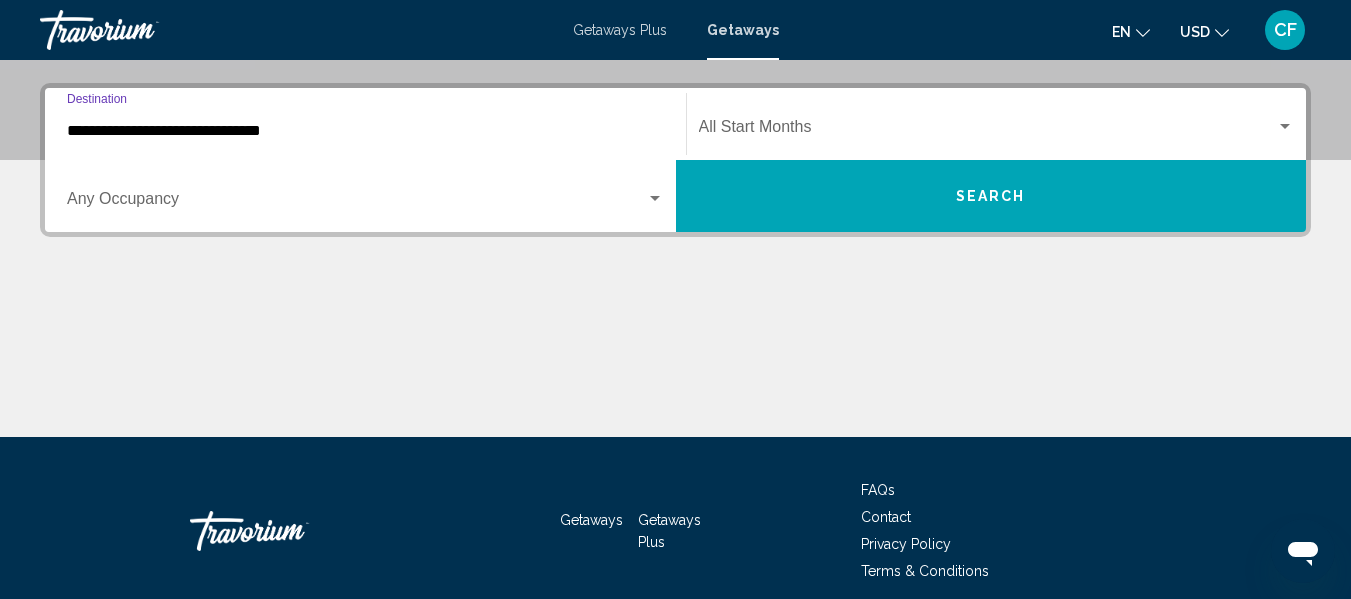scroll, scrollTop: 458, scrollLeft: 0, axis: vertical 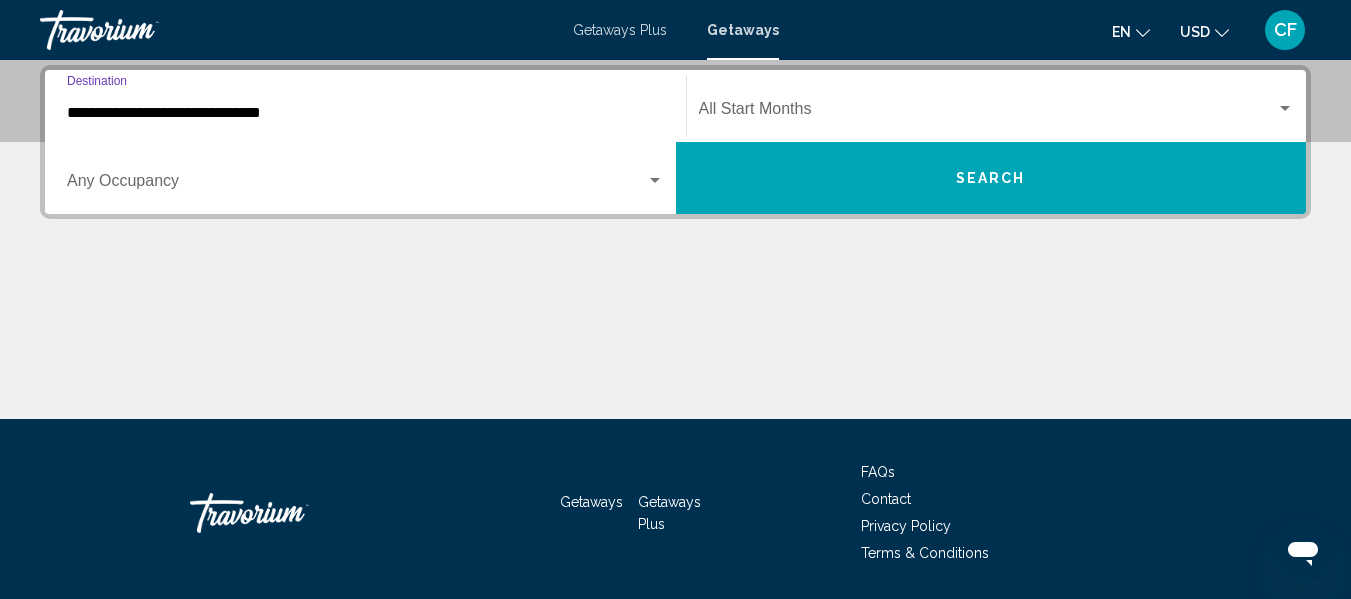 click on "Search" at bounding box center [991, 178] 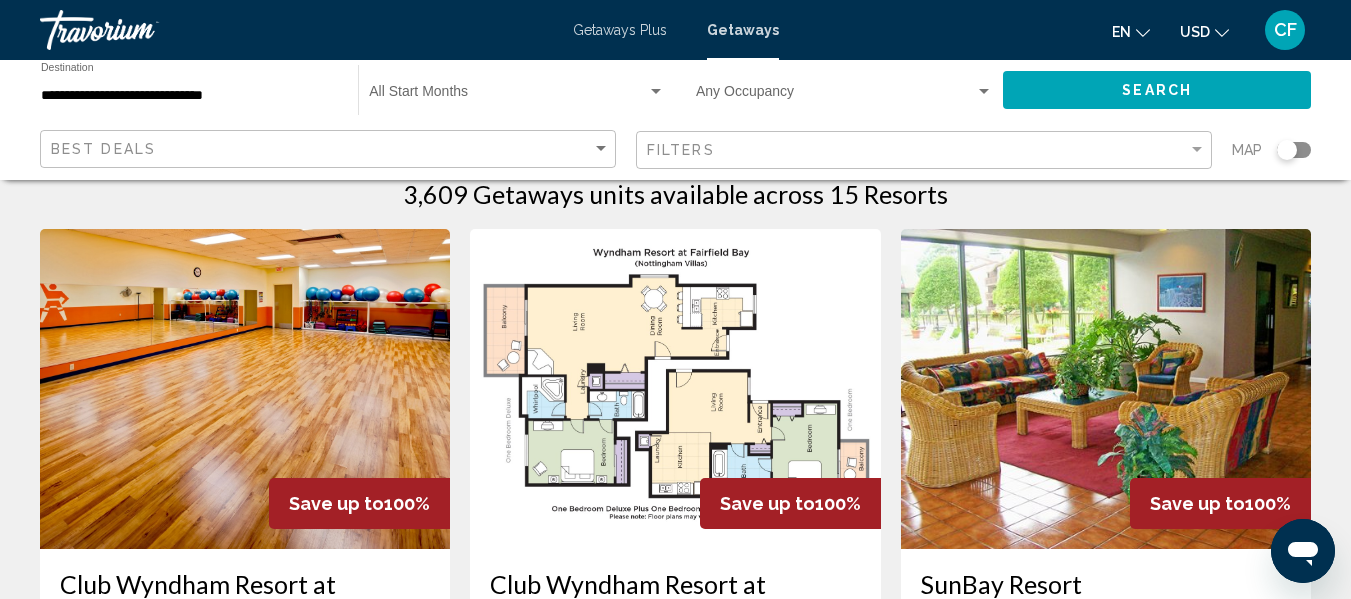 scroll, scrollTop: 0, scrollLeft: 0, axis: both 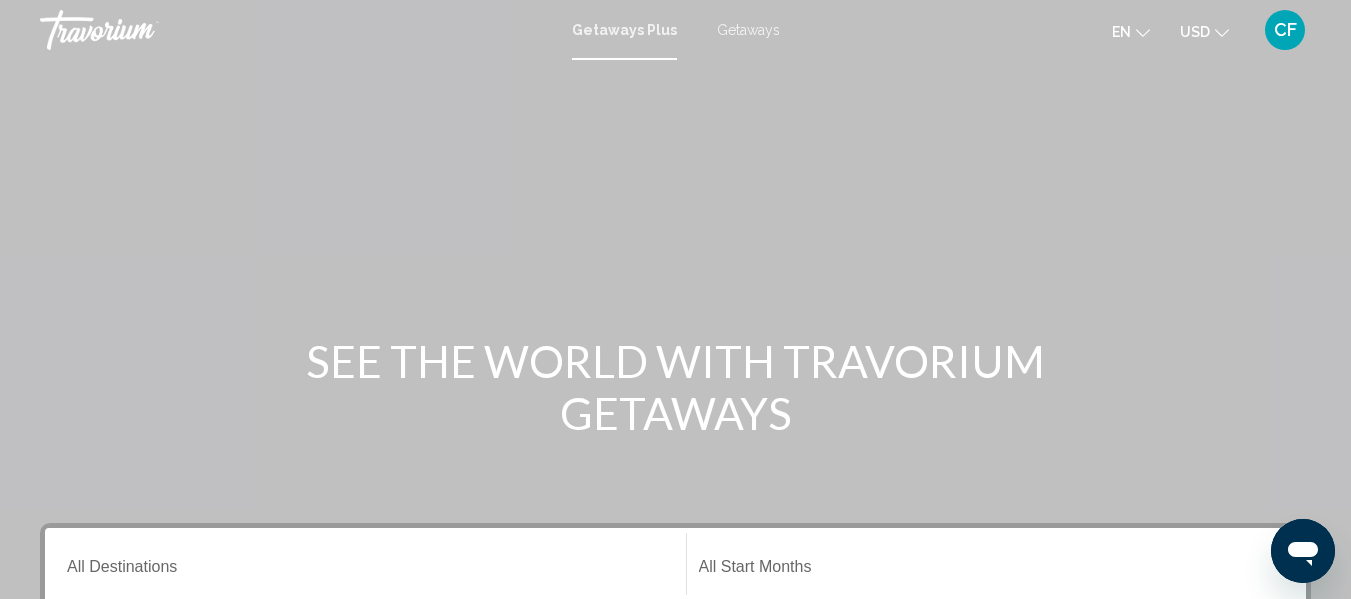 click on "Getaways Plus" at bounding box center (624, 30) 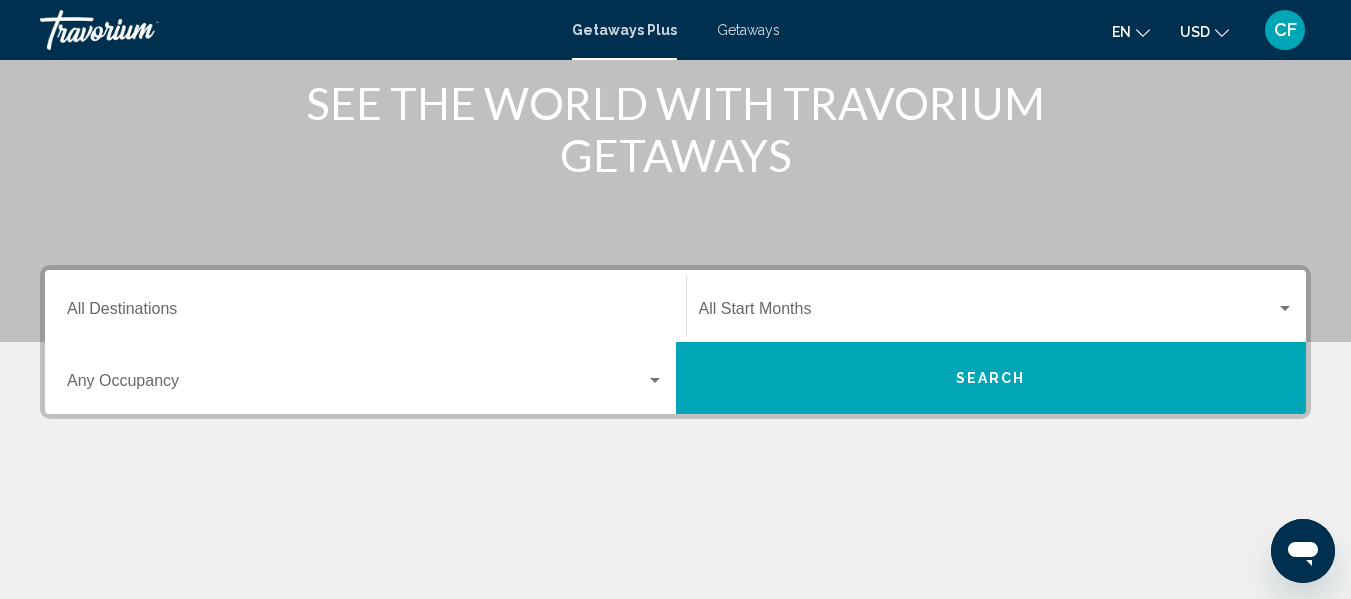 scroll, scrollTop: 300, scrollLeft: 0, axis: vertical 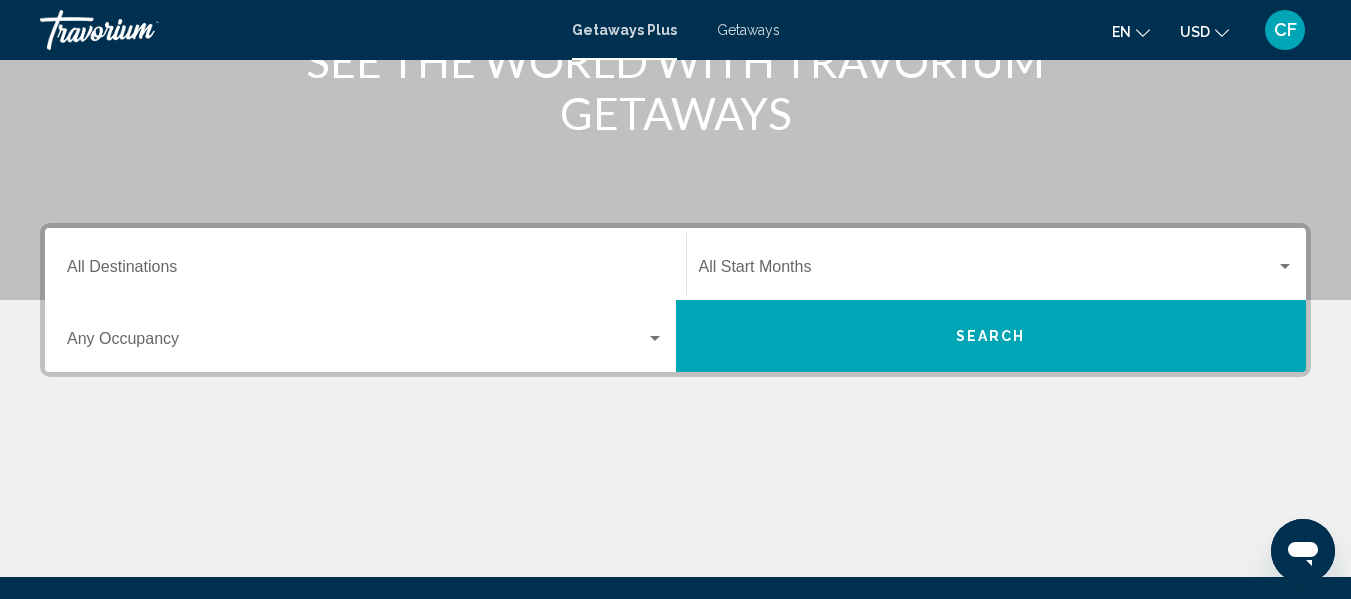 click on "Destination All Destinations" at bounding box center (365, 271) 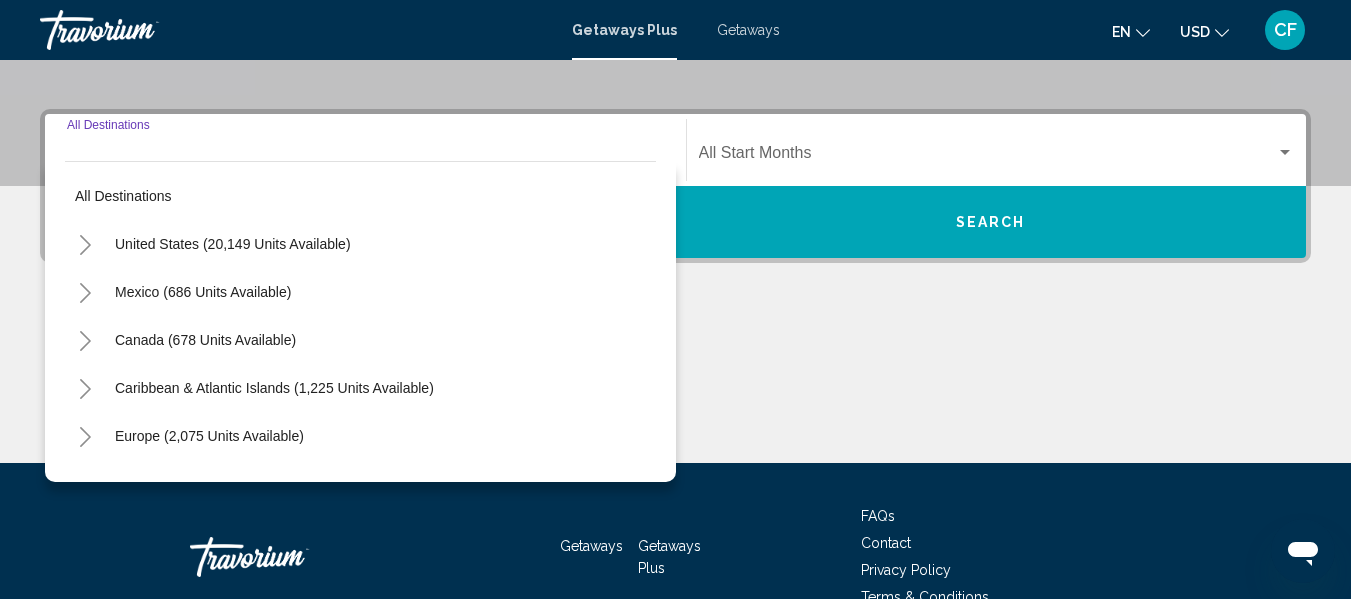scroll, scrollTop: 458, scrollLeft: 0, axis: vertical 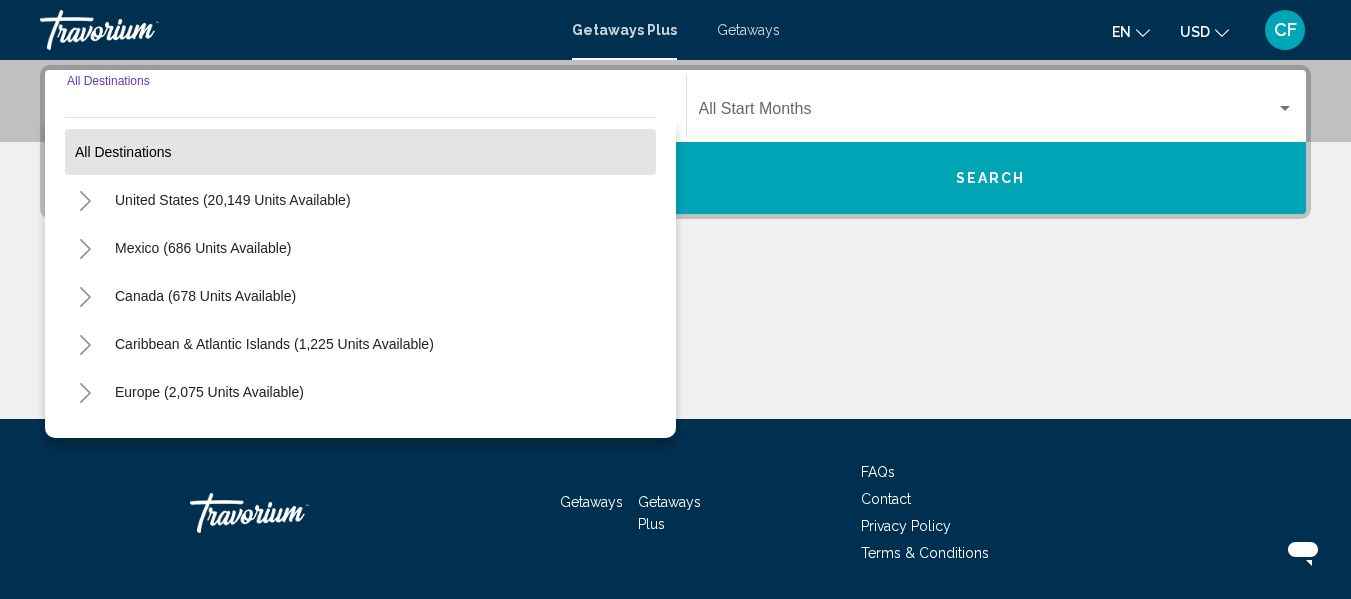 drag, startPoint x: 183, startPoint y: 185, endPoint x: 79, endPoint y: 140, distance: 113.31814 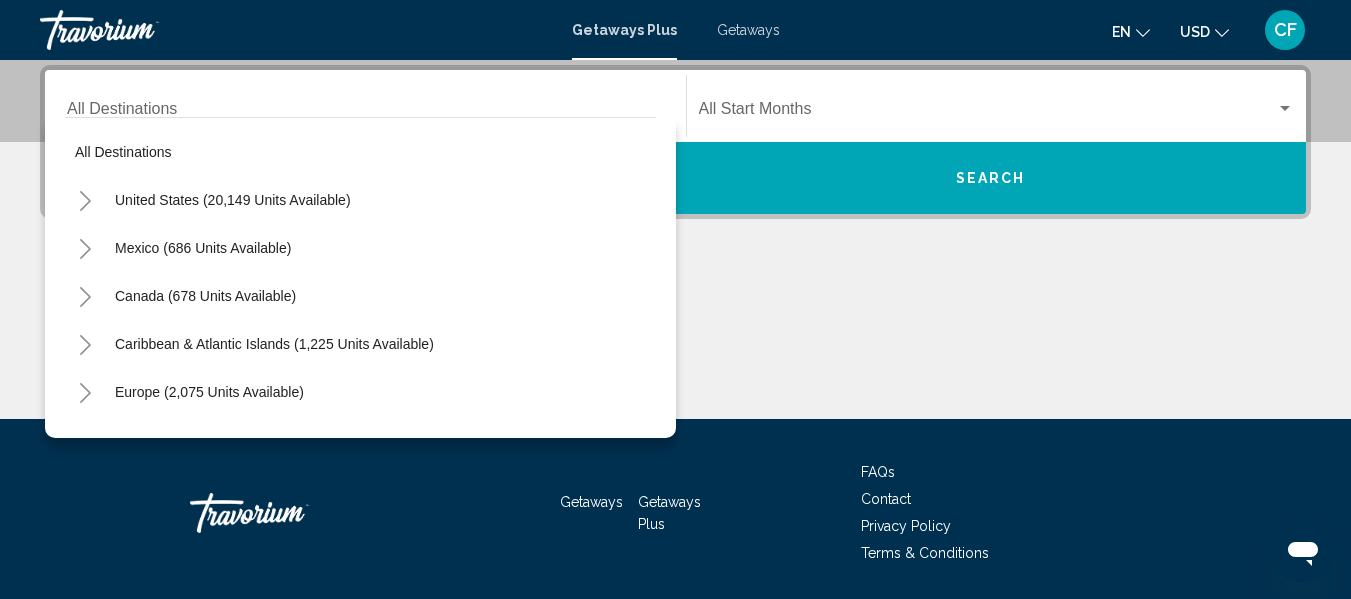 type 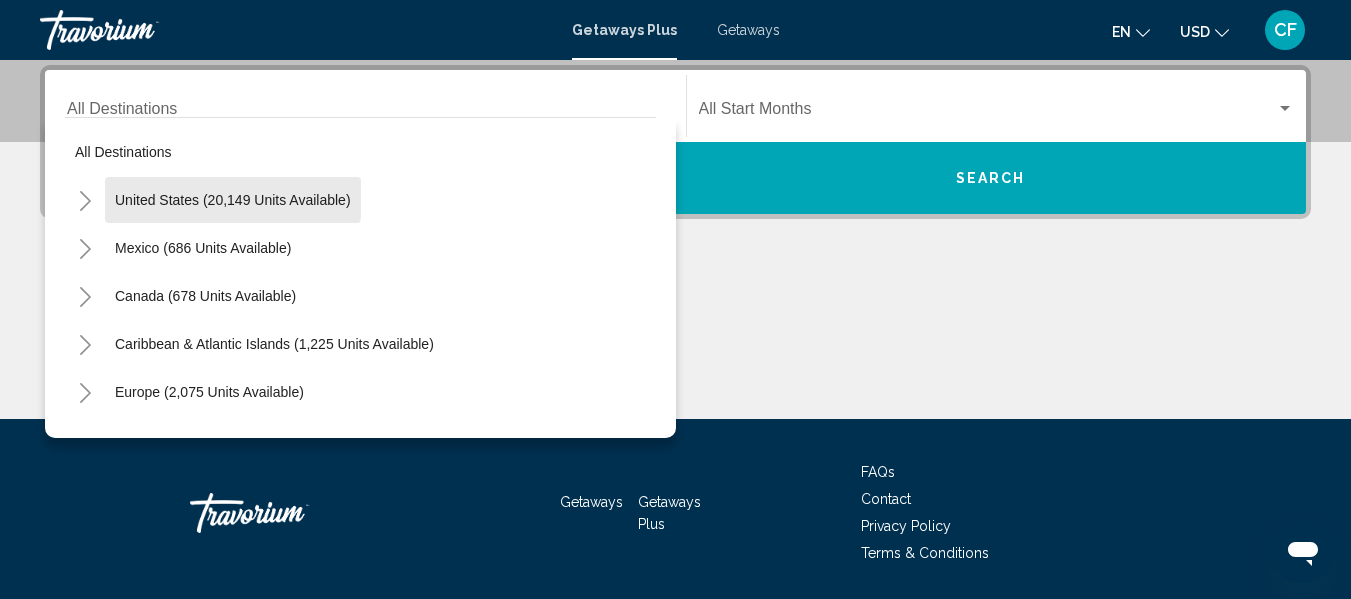 drag, startPoint x: 213, startPoint y: 194, endPoint x: 147, endPoint y: 161, distance: 73.790245 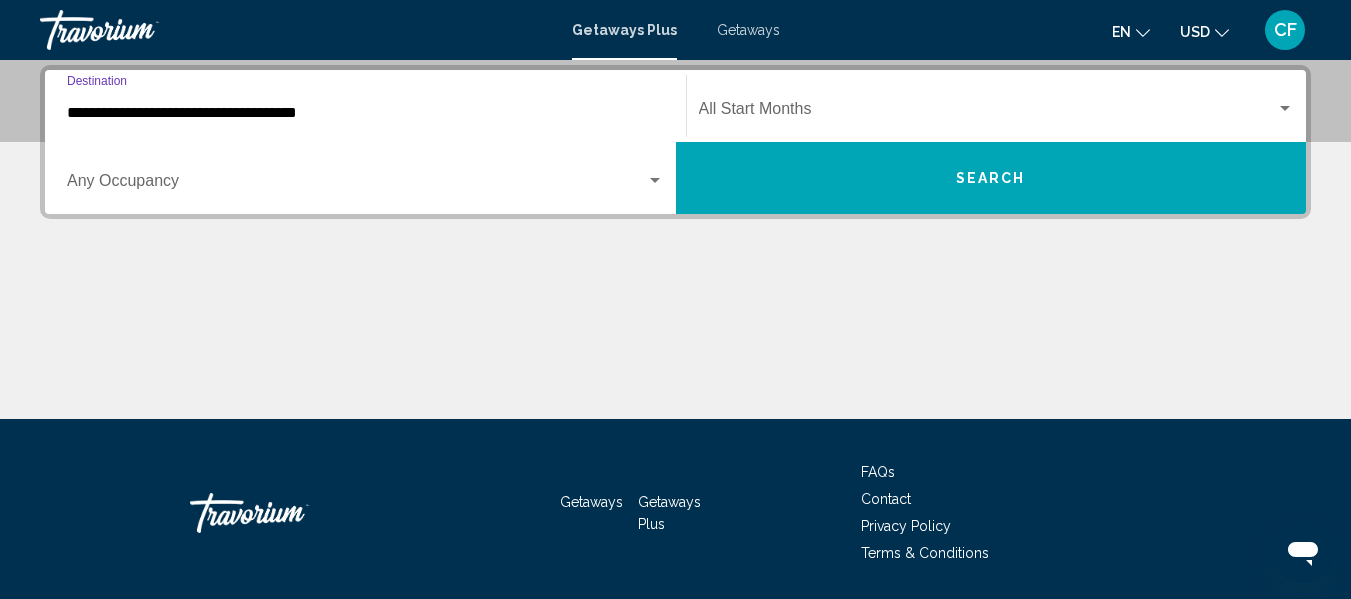 click on "**********" at bounding box center [365, 113] 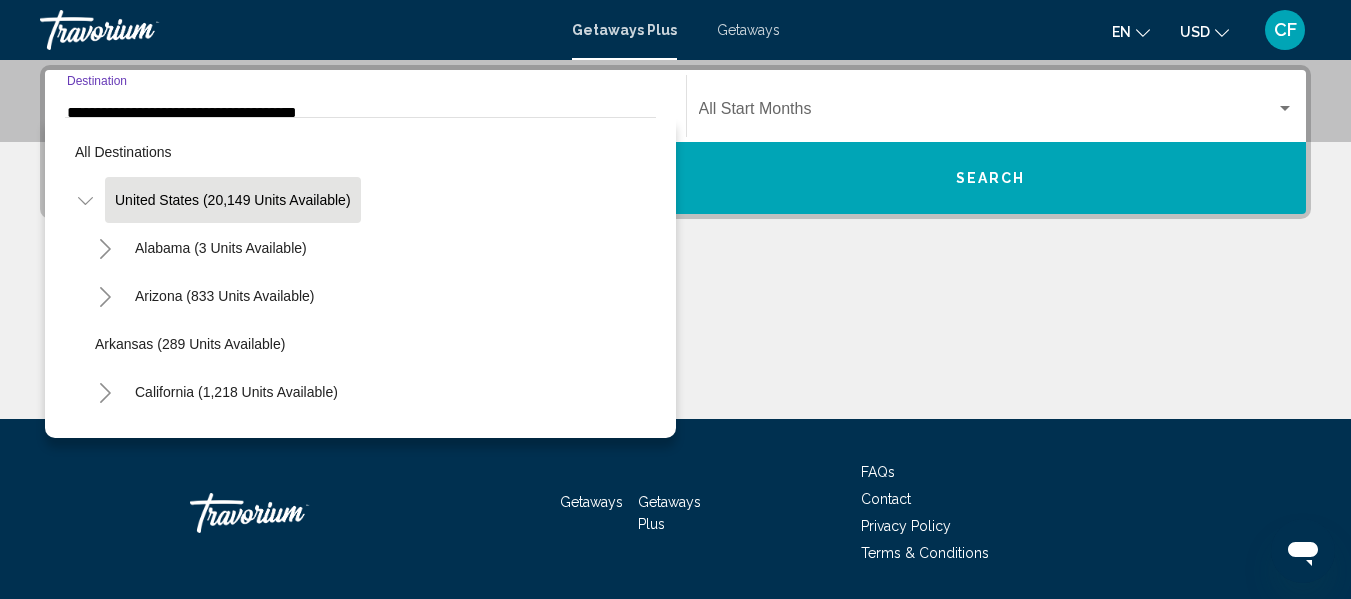 scroll, scrollTop: 359, scrollLeft: 0, axis: vertical 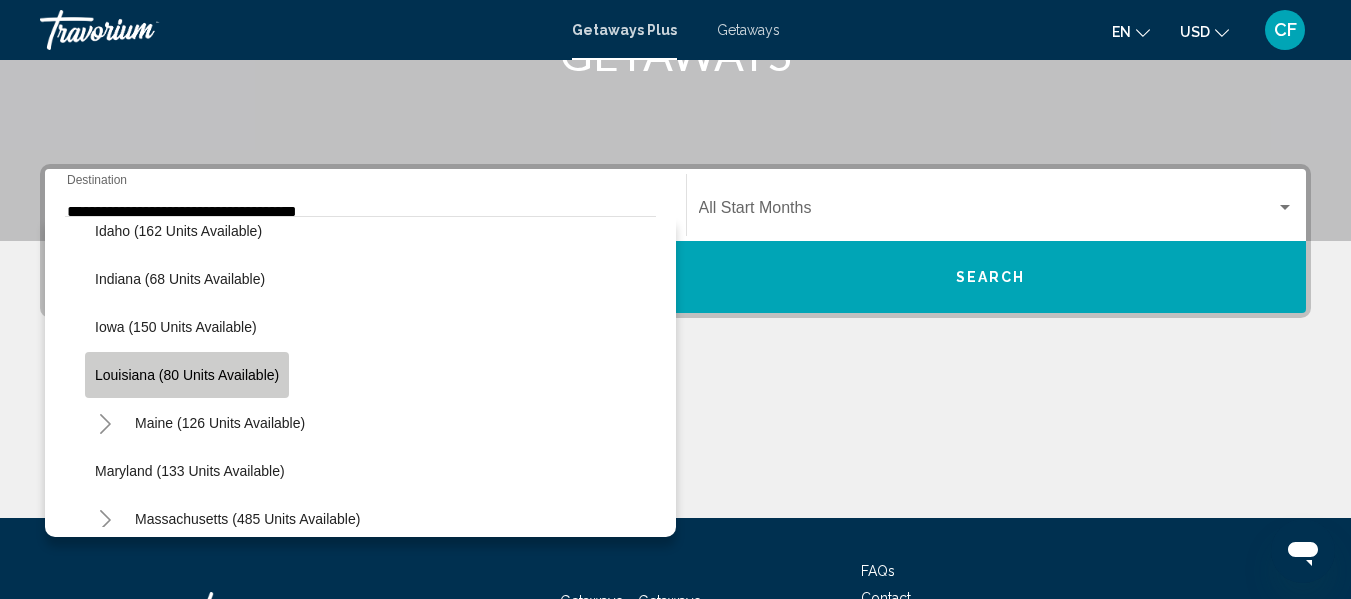 click on "Louisiana (80 units available)" 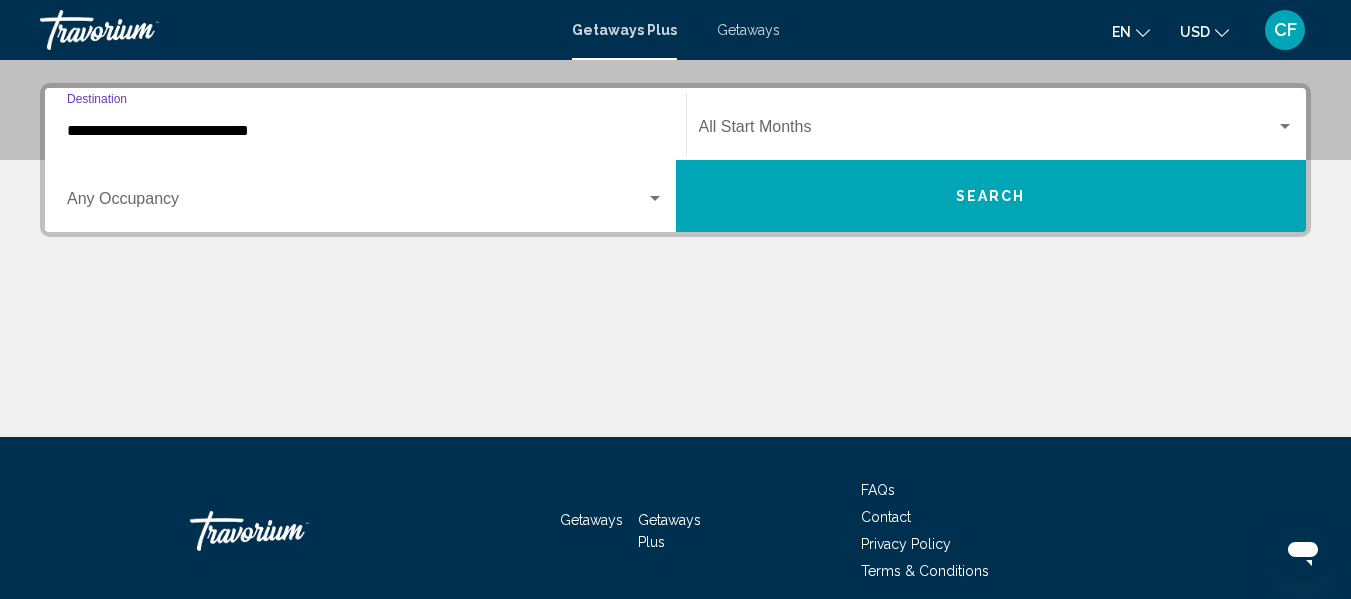 scroll, scrollTop: 458, scrollLeft: 0, axis: vertical 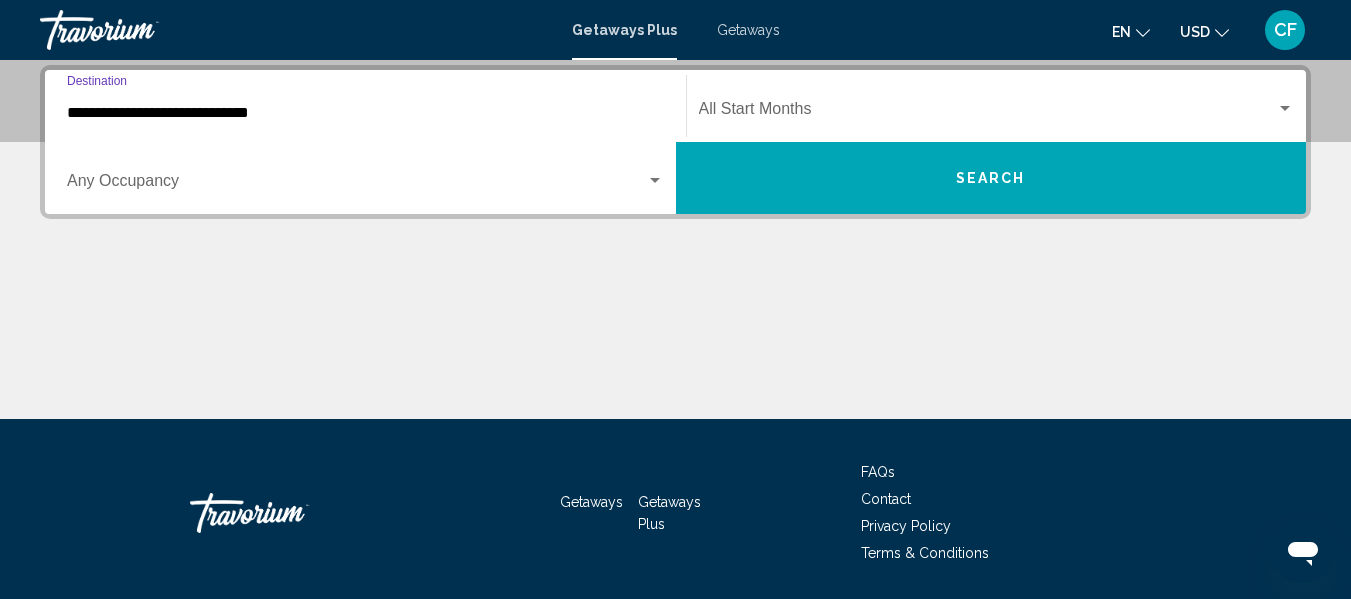 click on "**********" at bounding box center [365, 113] 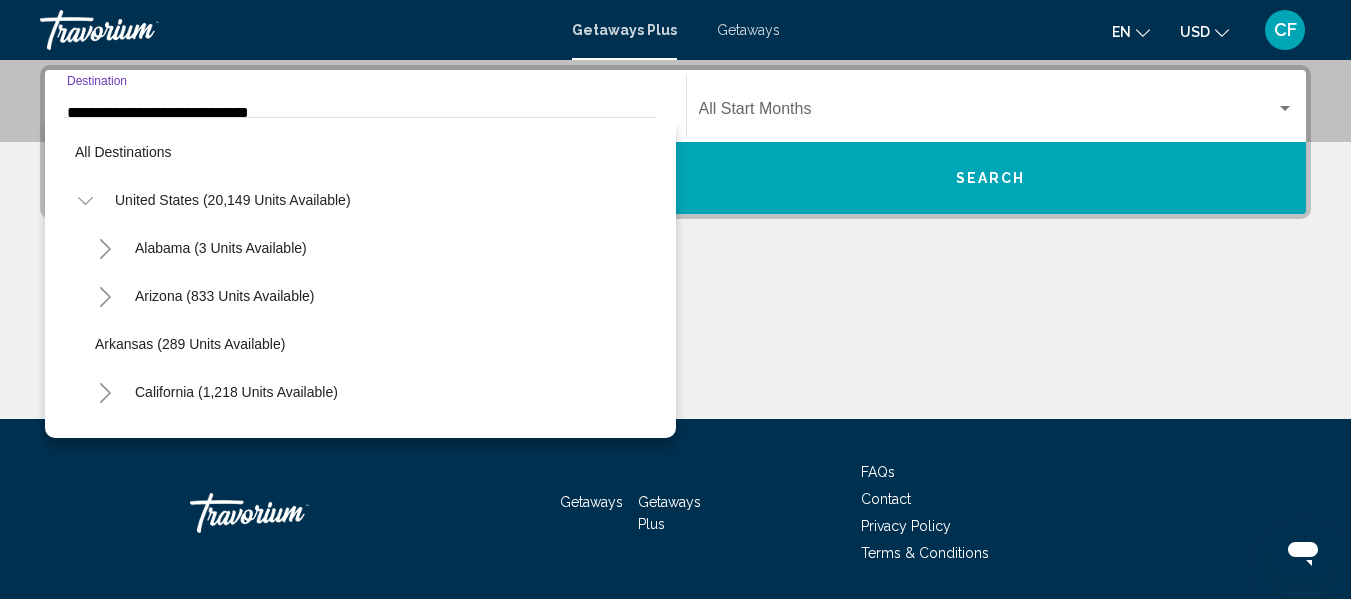scroll, scrollTop: 432, scrollLeft: 0, axis: vertical 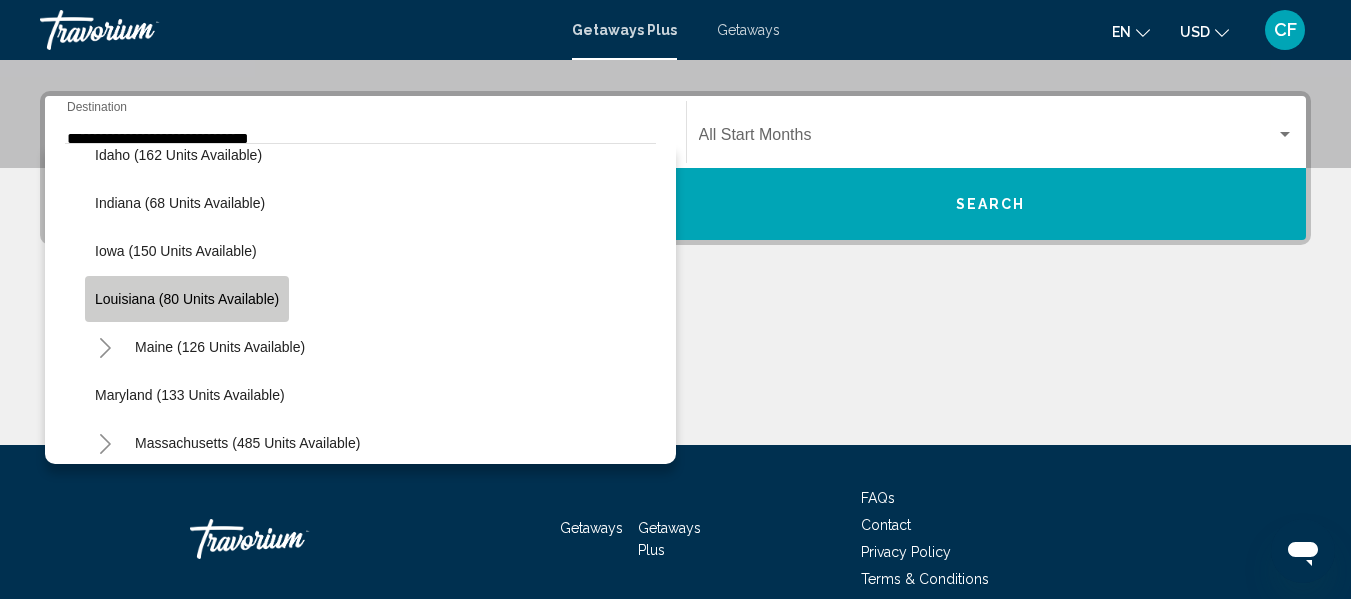 click on "Louisiana (80 units available)" 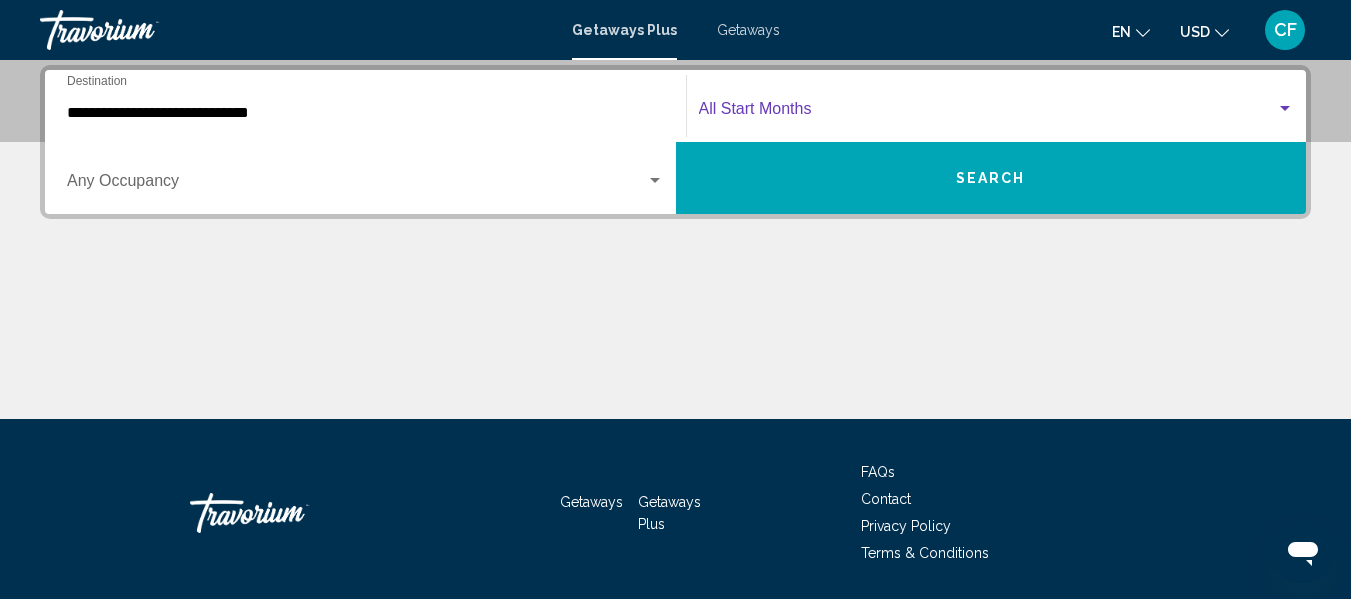 click at bounding box center (988, 113) 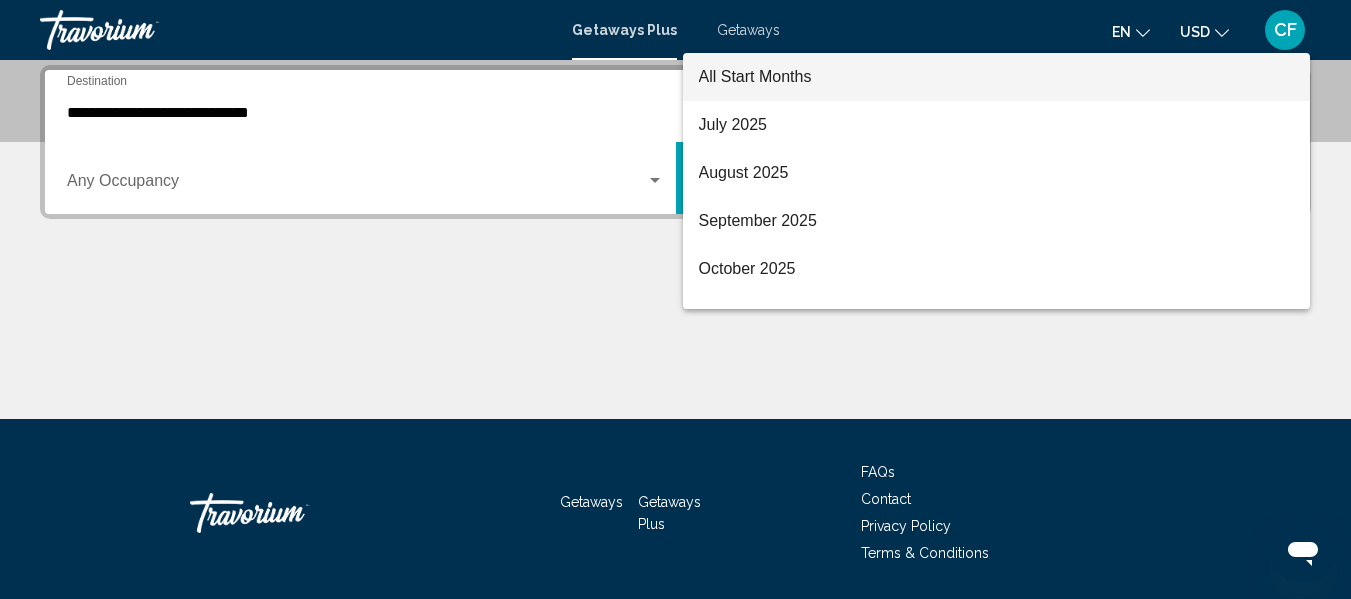scroll, scrollTop: 523, scrollLeft: 0, axis: vertical 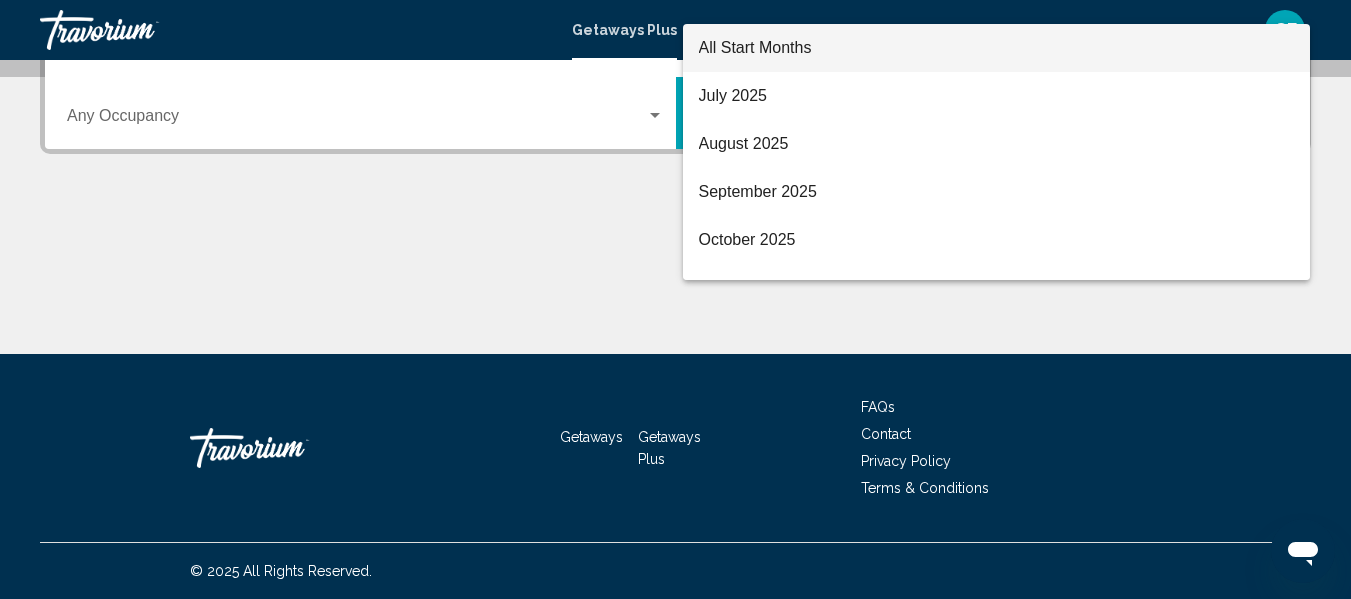 drag, startPoint x: 42, startPoint y: 585, endPoint x: 536, endPoint y: 276, distance: 582.68085 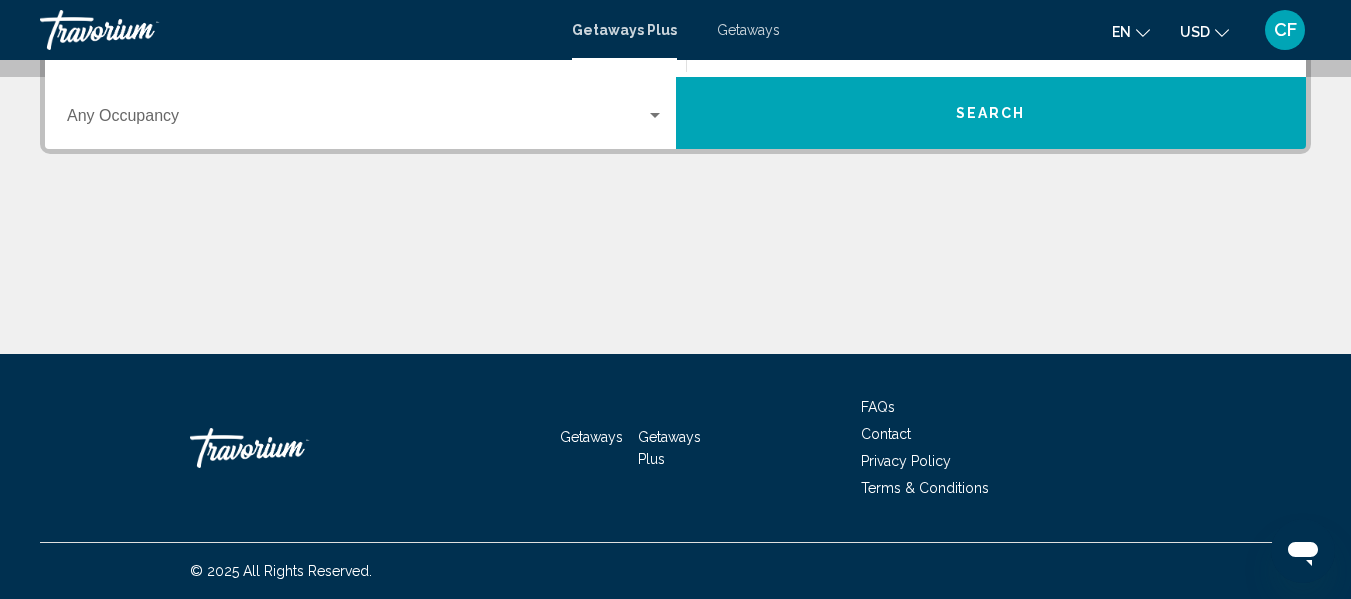 click on "Search" at bounding box center (991, 113) 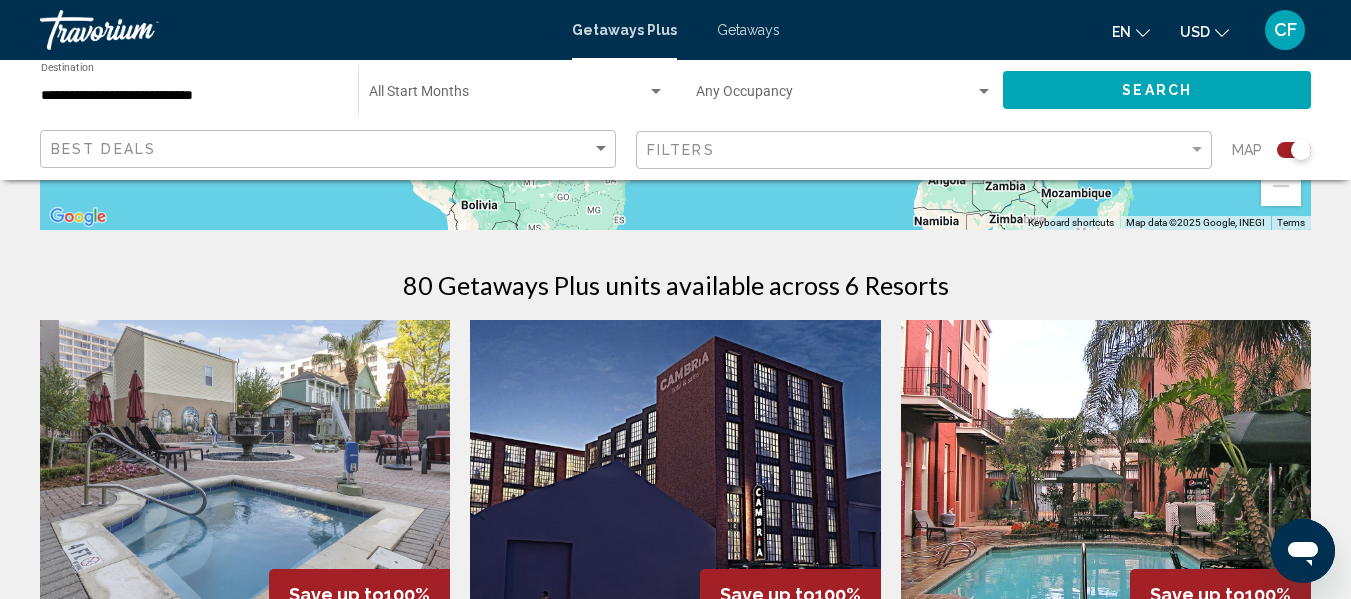 scroll, scrollTop: 600, scrollLeft: 0, axis: vertical 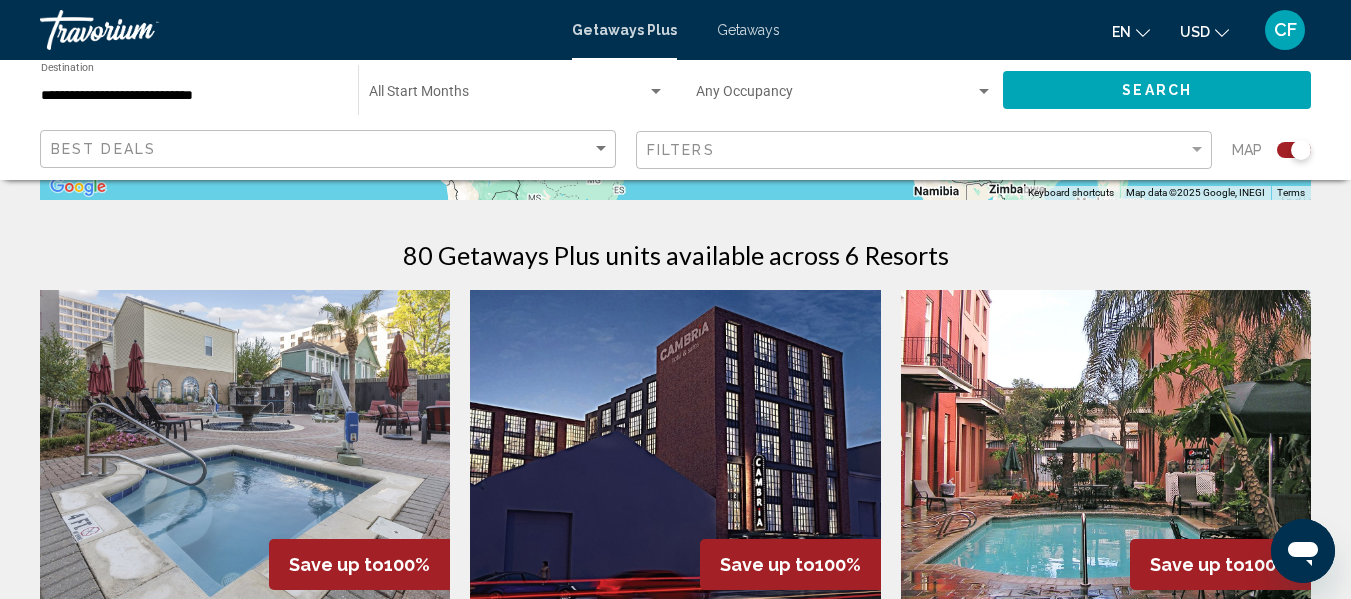 click at bounding box center [1106, 450] 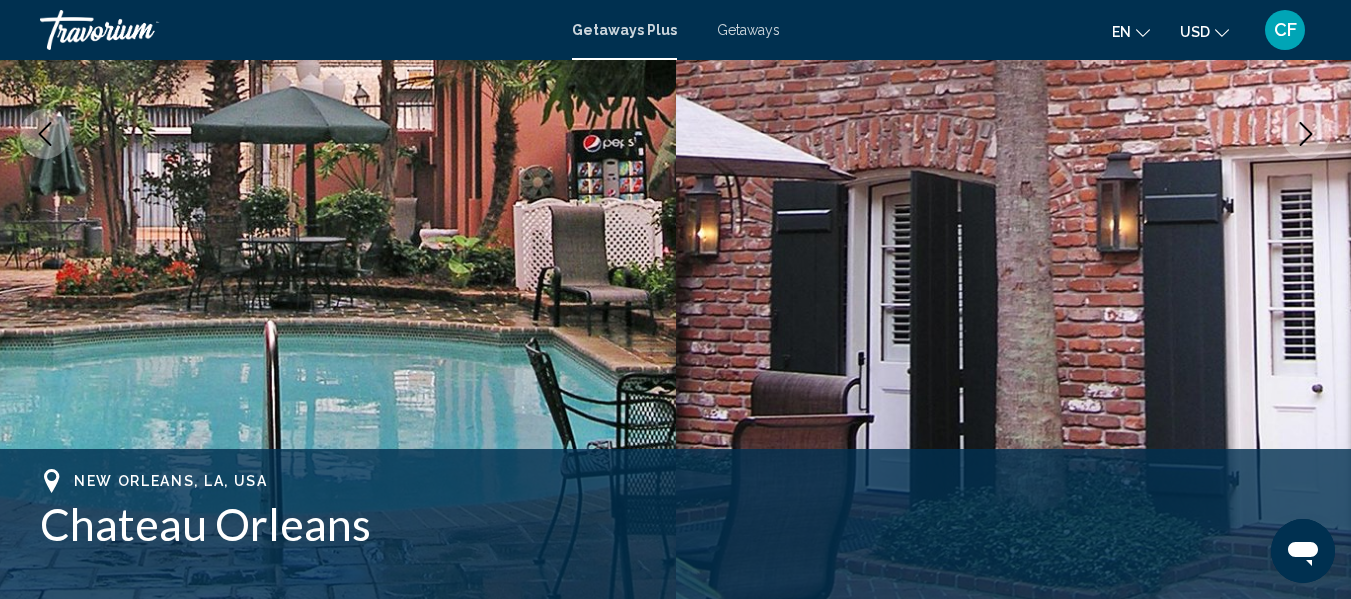 scroll, scrollTop: 435, scrollLeft: 0, axis: vertical 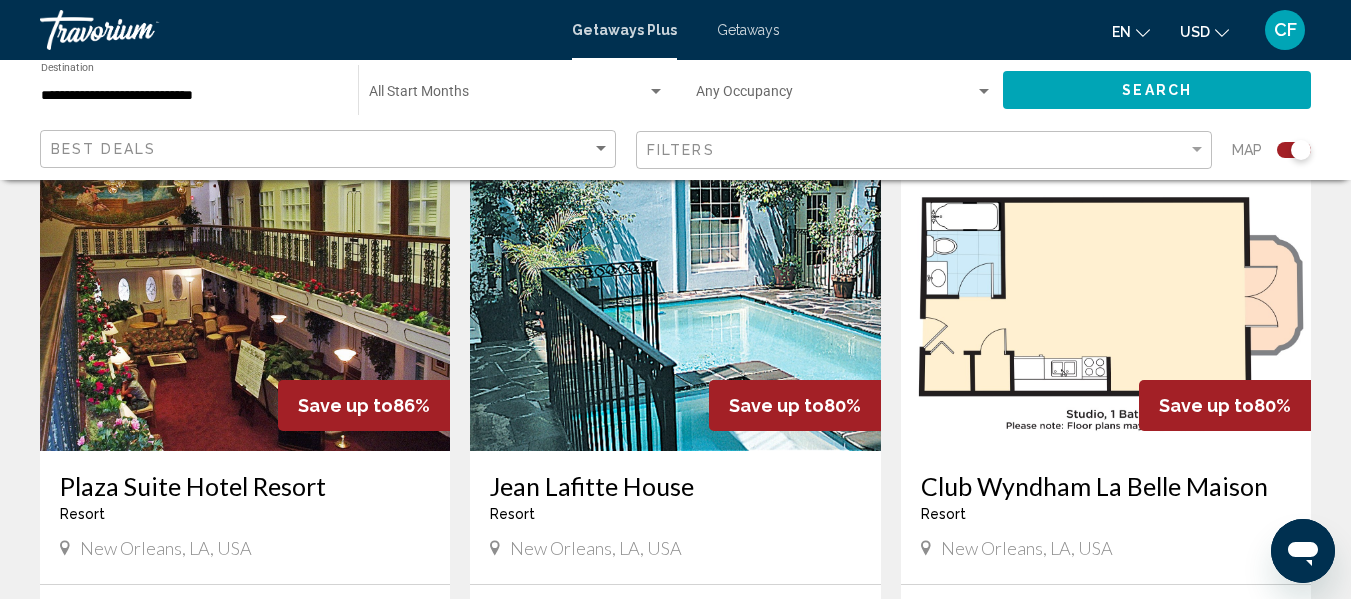 click at bounding box center [245, 291] 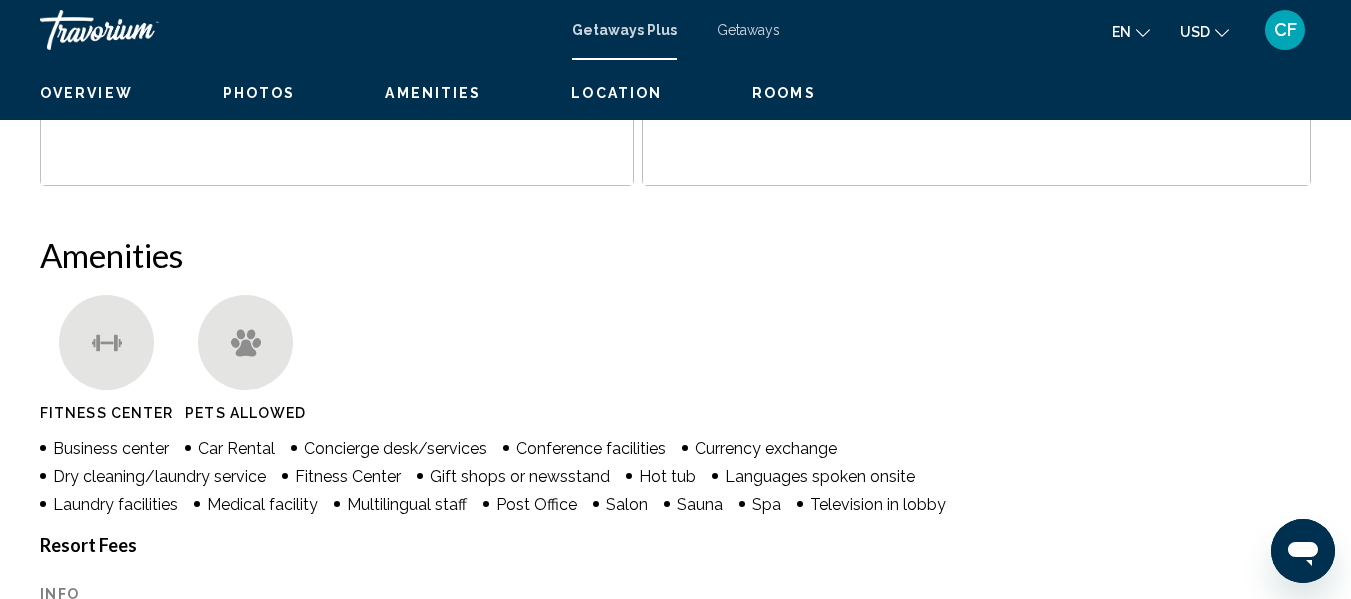 scroll, scrollTop: 235, scrollLeft: 0, axis: vertical 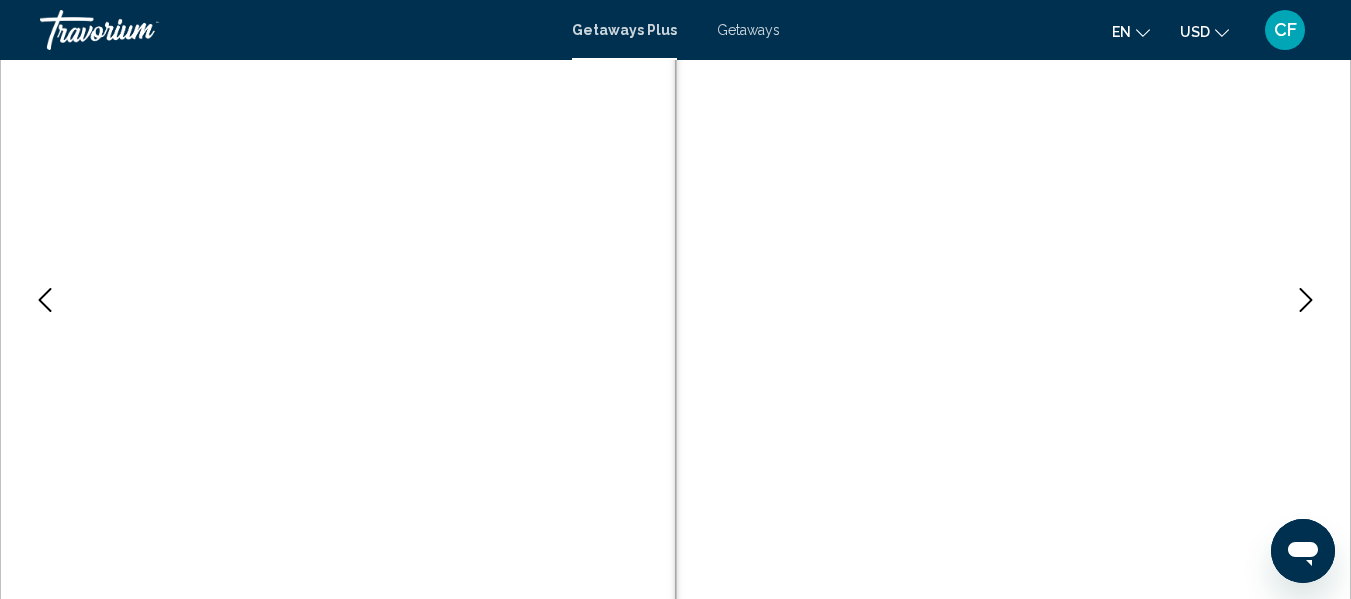 click 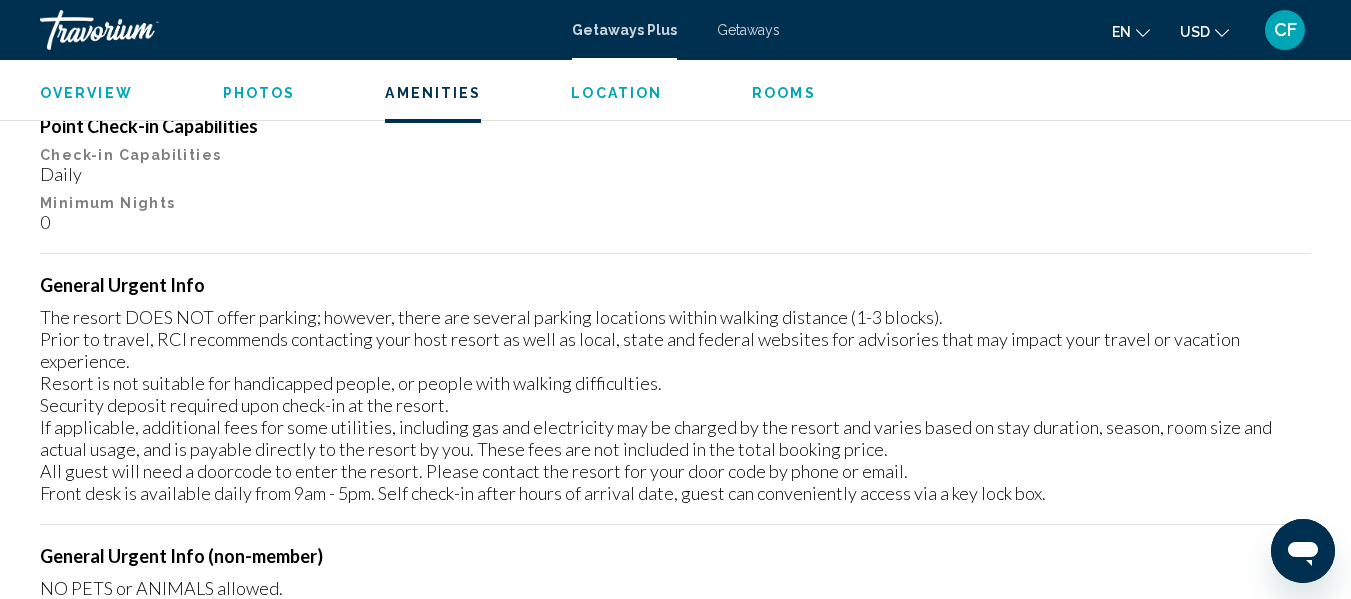 scroll, scrollTop: 2335, scrollLeft: 0, axis: vertical 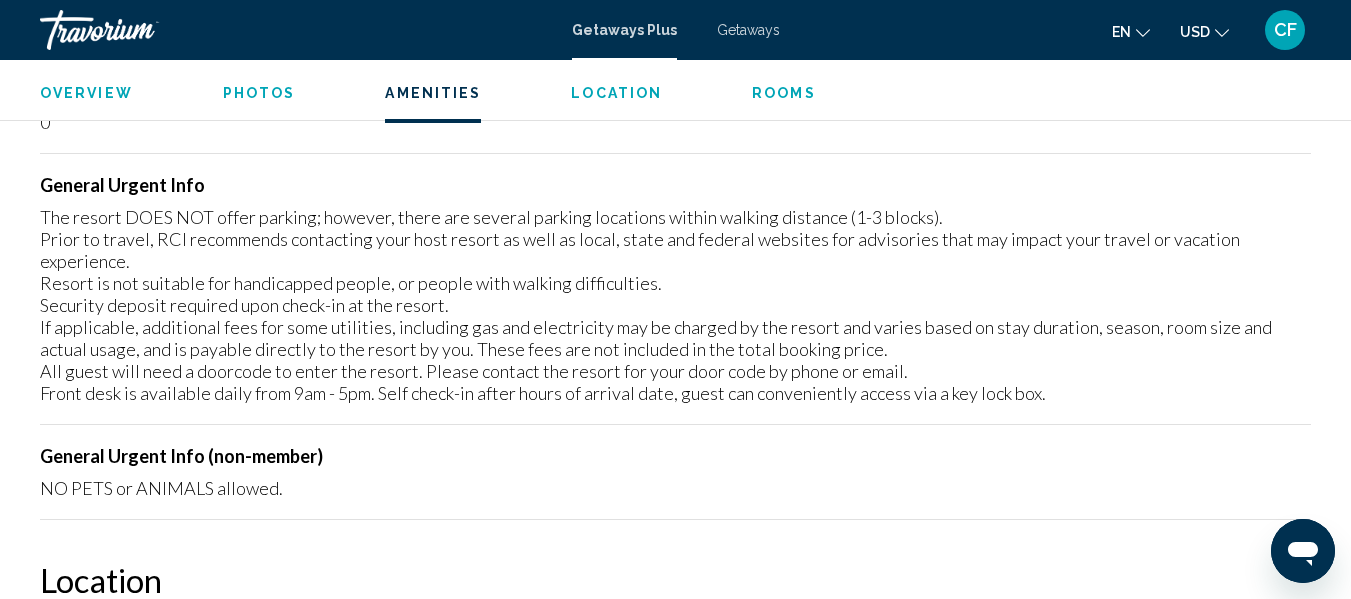 drag, startPoint x: 1117, startPoint y: 535, endPoint x: 1063, endPoint y: 575, distance: 67.20119 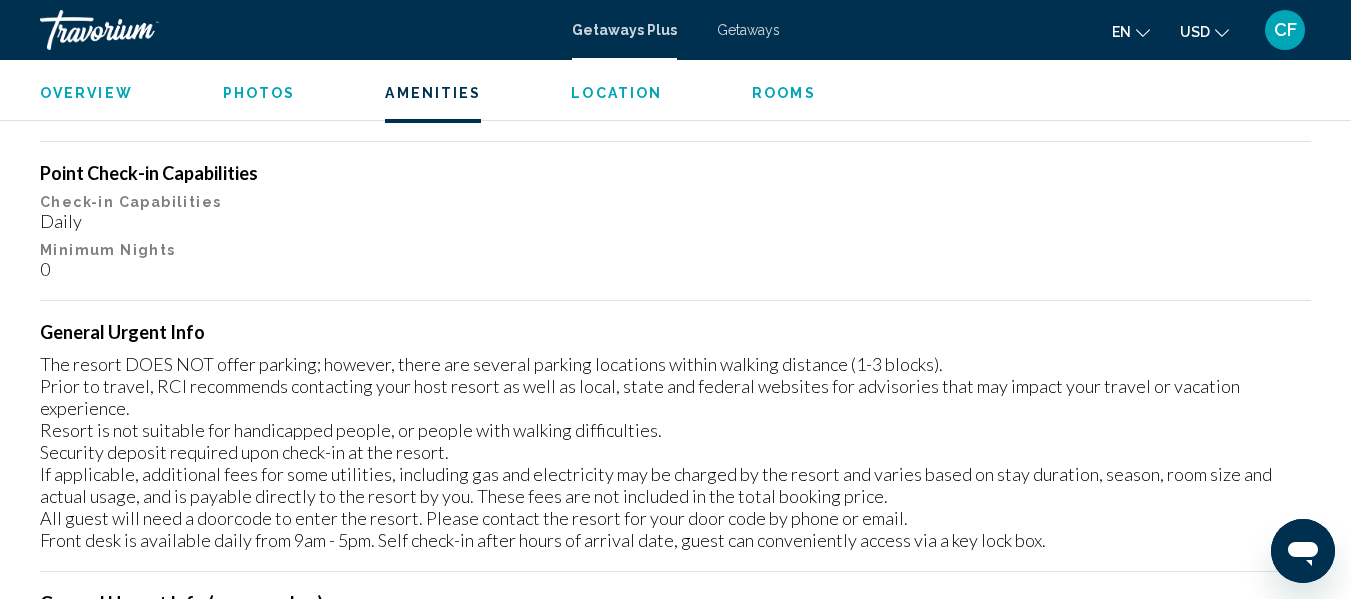 scroll, scrollTop: 2135, scrollLeft: 0, axis: vertical 